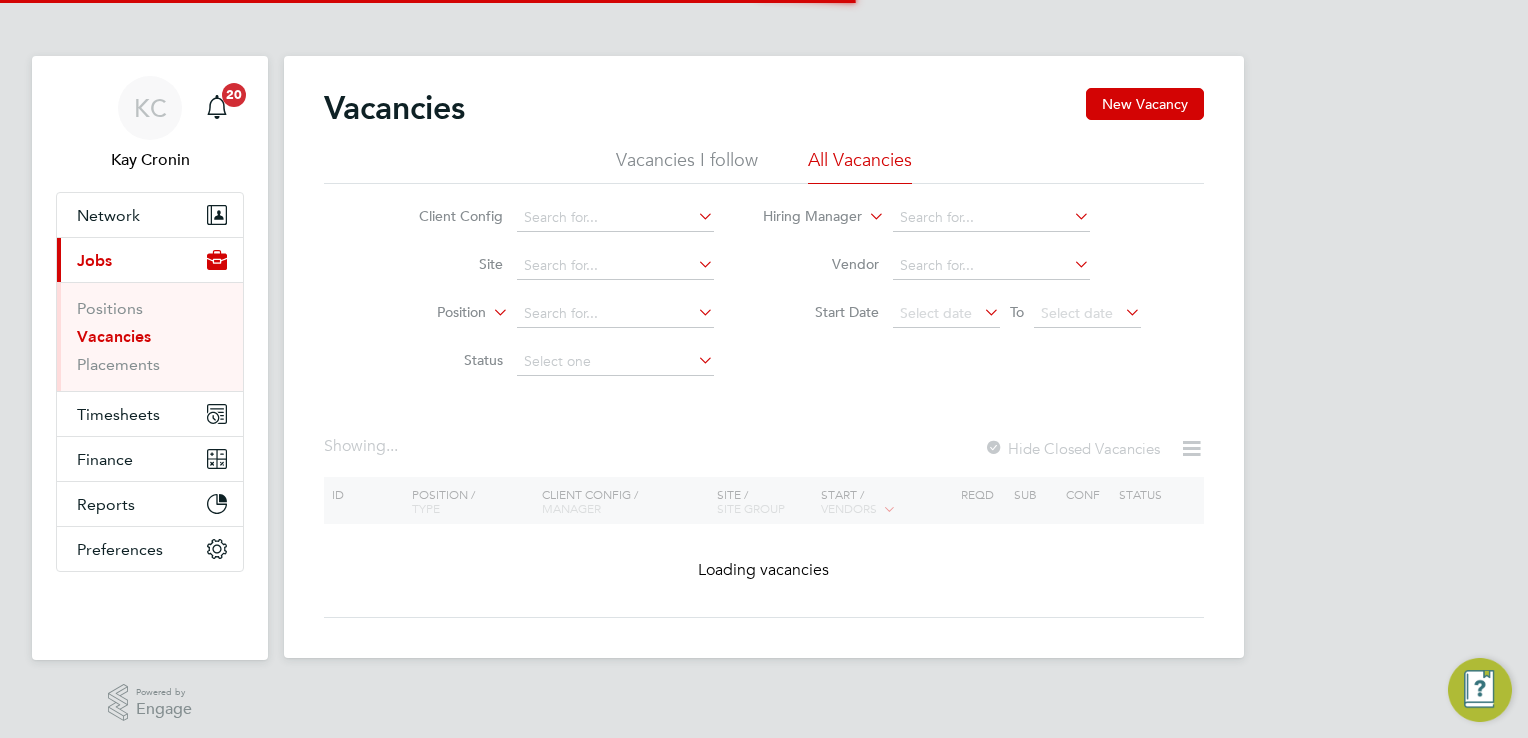 scroll, scrollTop: 0, scrollLeft: 0, axis: both 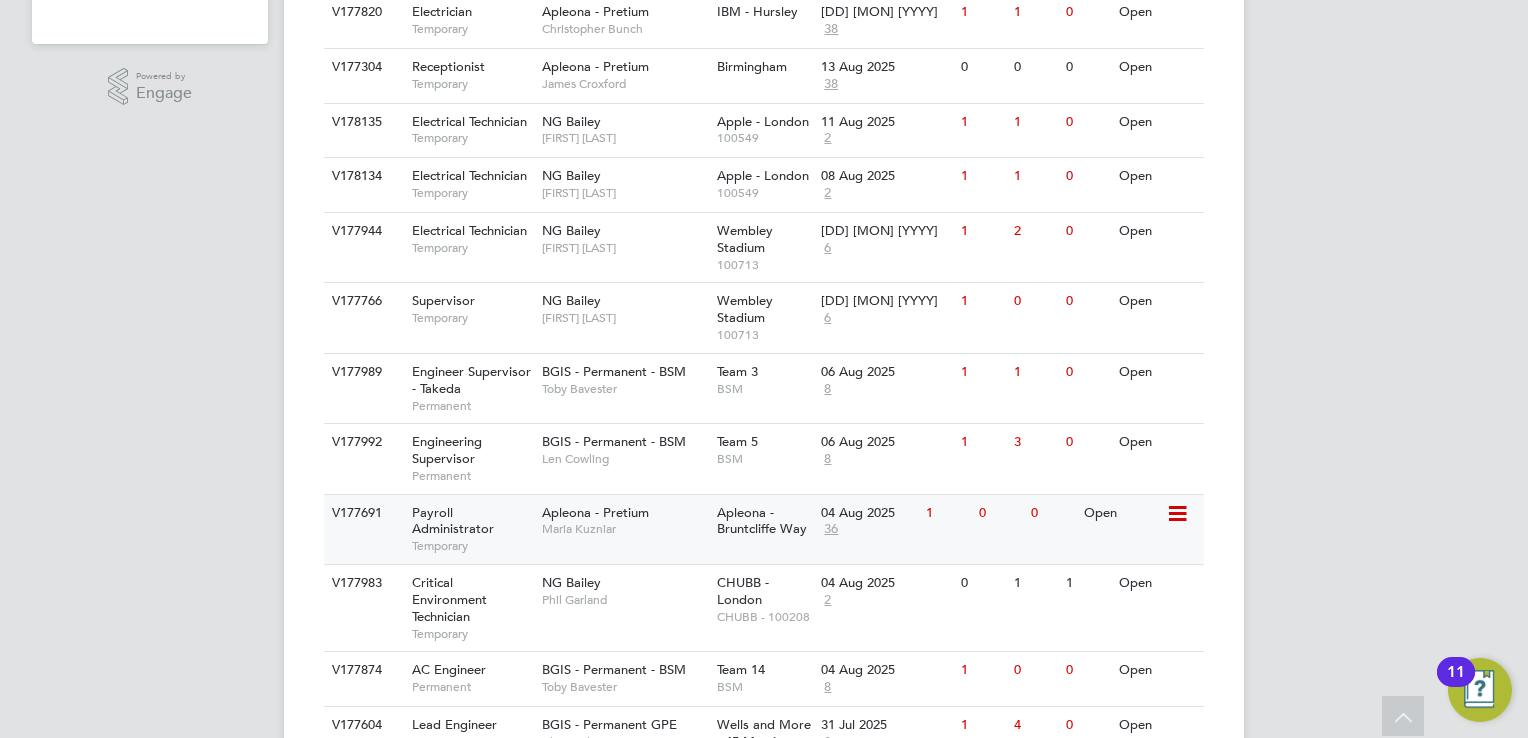 click on "Apleona - Bruntcliffe Way" 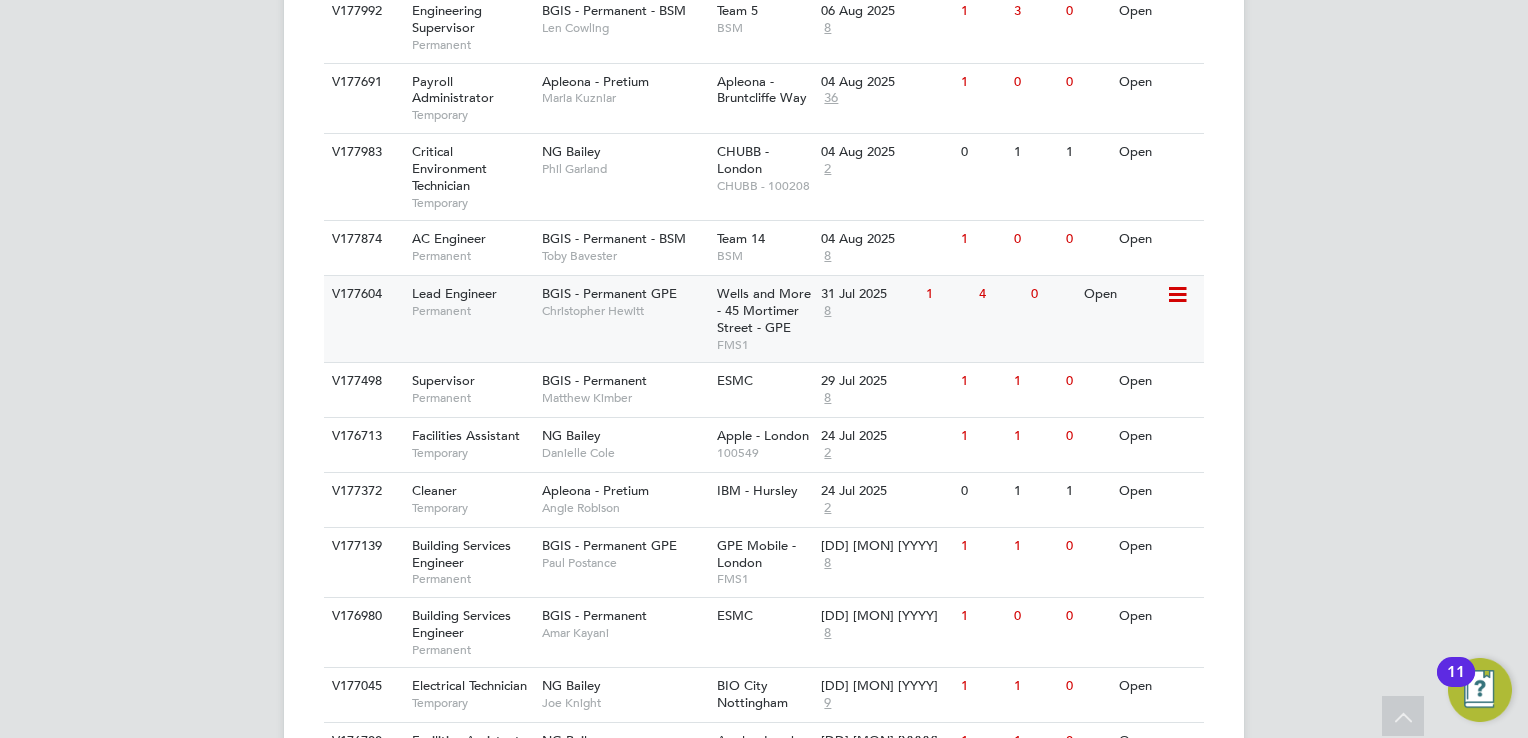 scroll, scrollTop: 0, scrollLeft: 0, axis: both 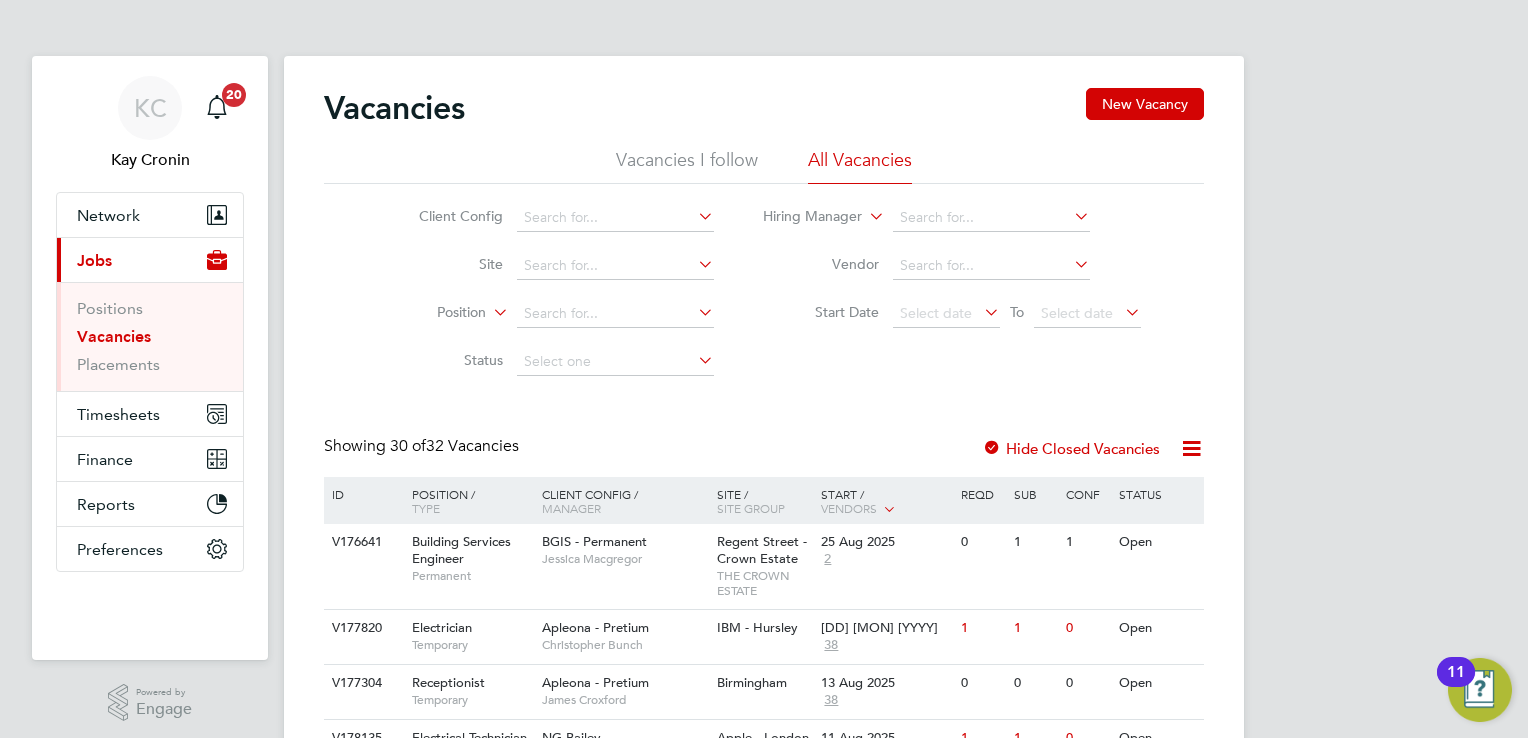 click on "Vacancies" at bounding box center (114, 336) 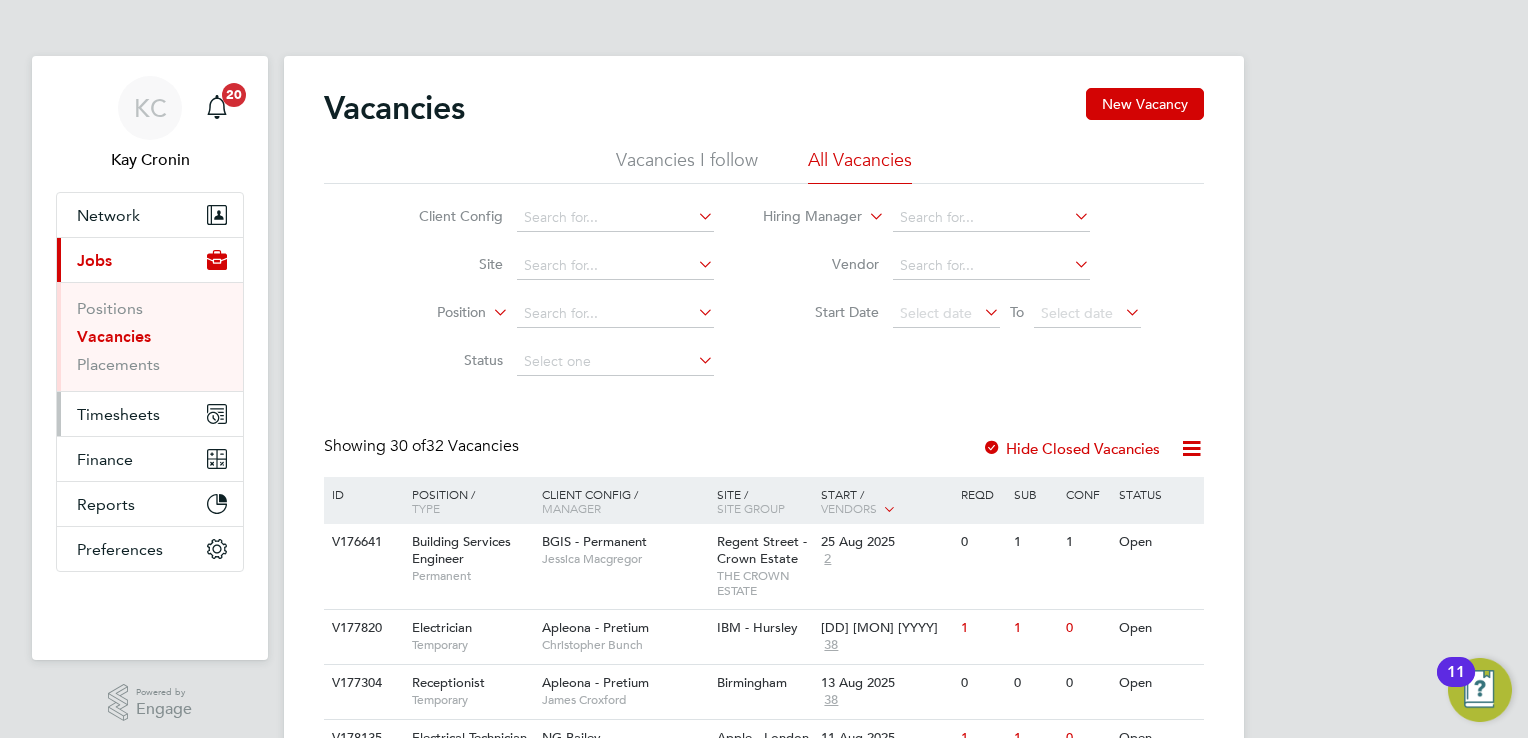 click on "Timesheets" at bounding box center [150, 414] 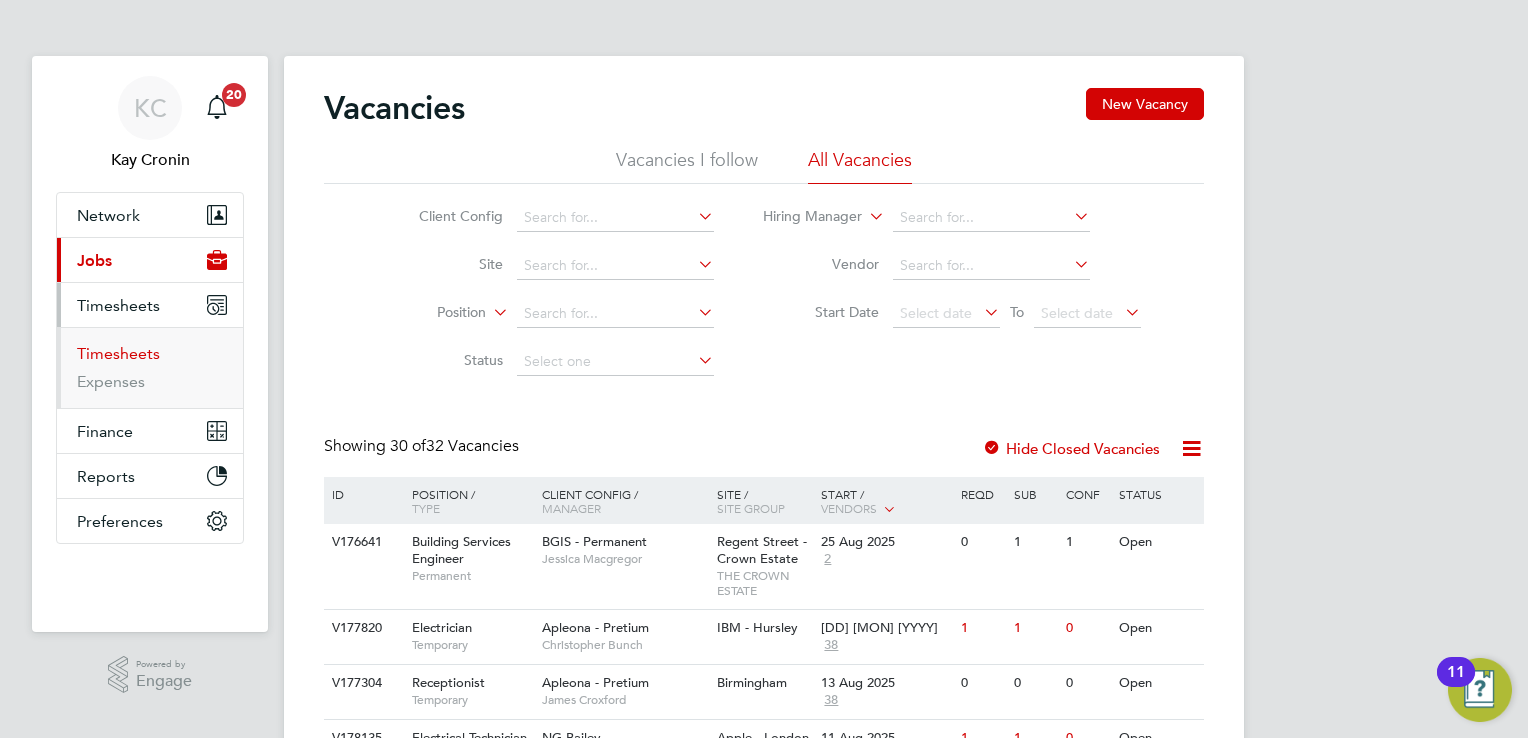 click on "Timesheets" at bounding box center (118, 353) 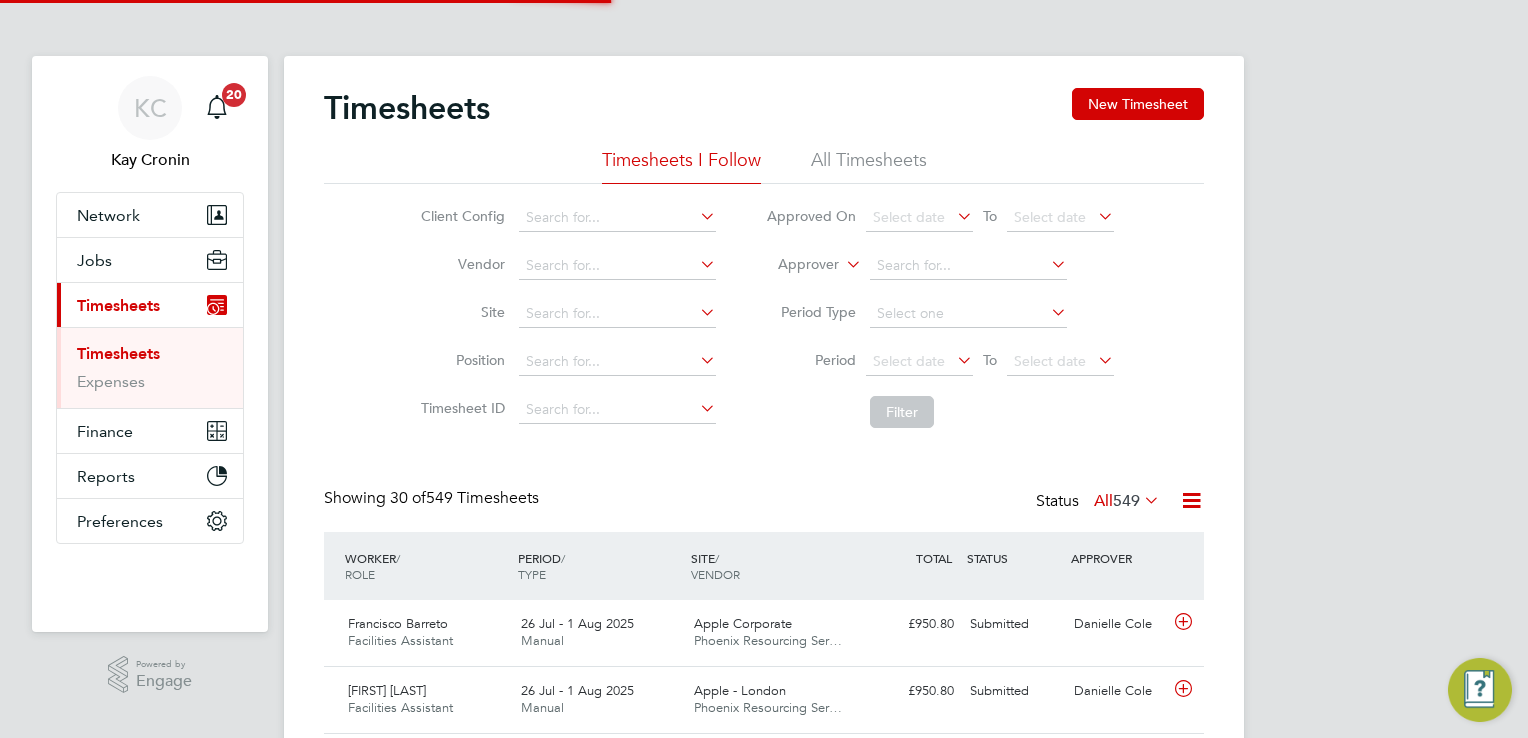 scroll, scrollTop: 9, scrollLeft: 10, axis: both 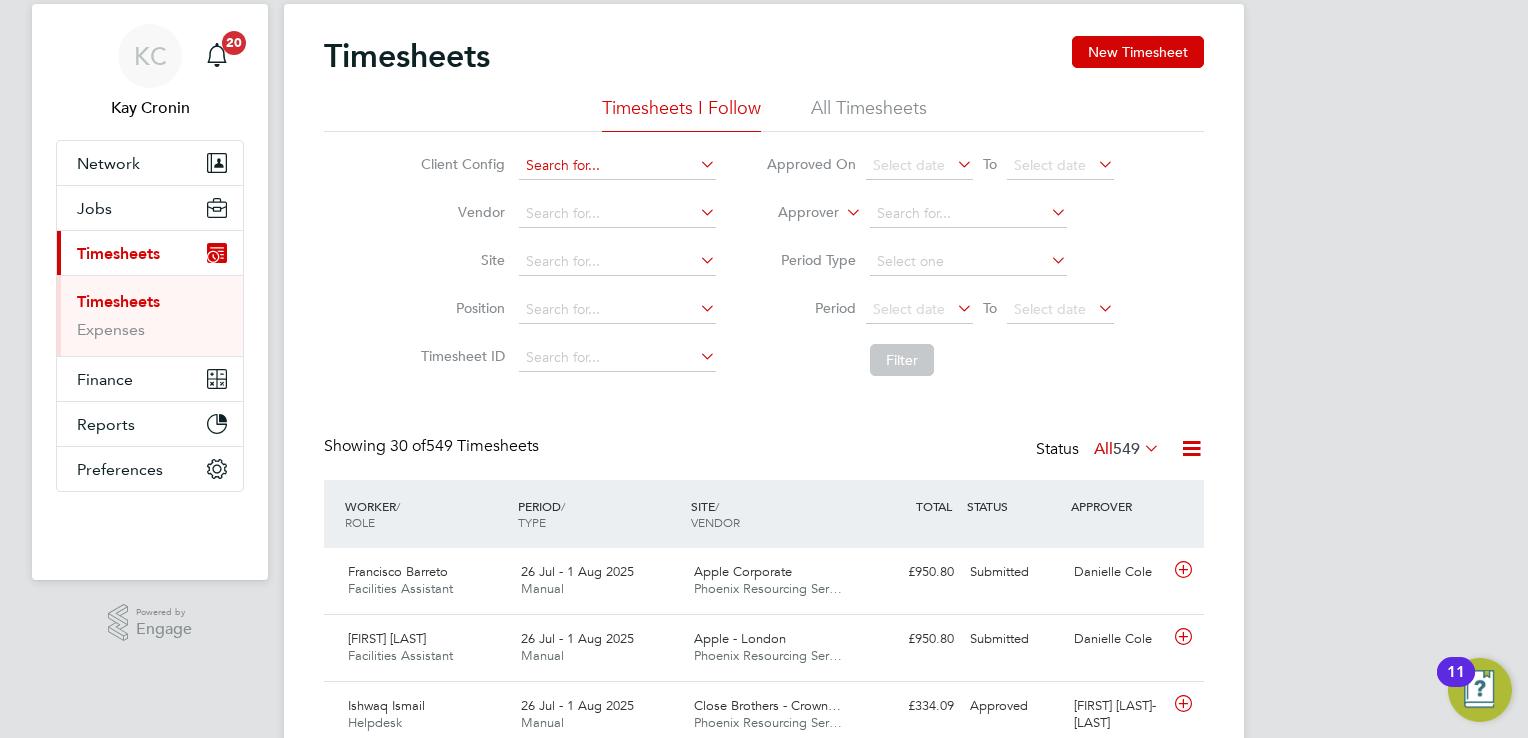click 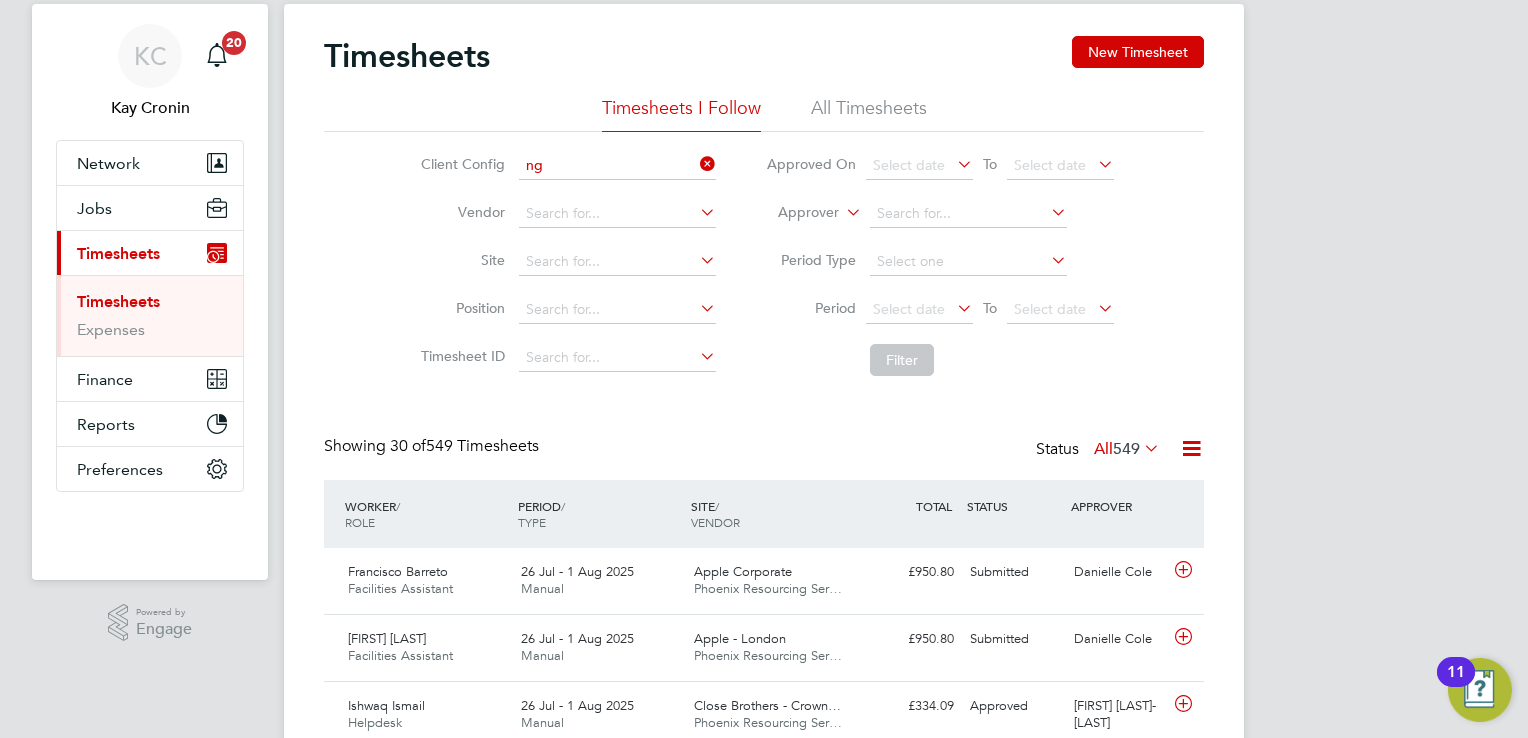 click on "NG  Bailey" 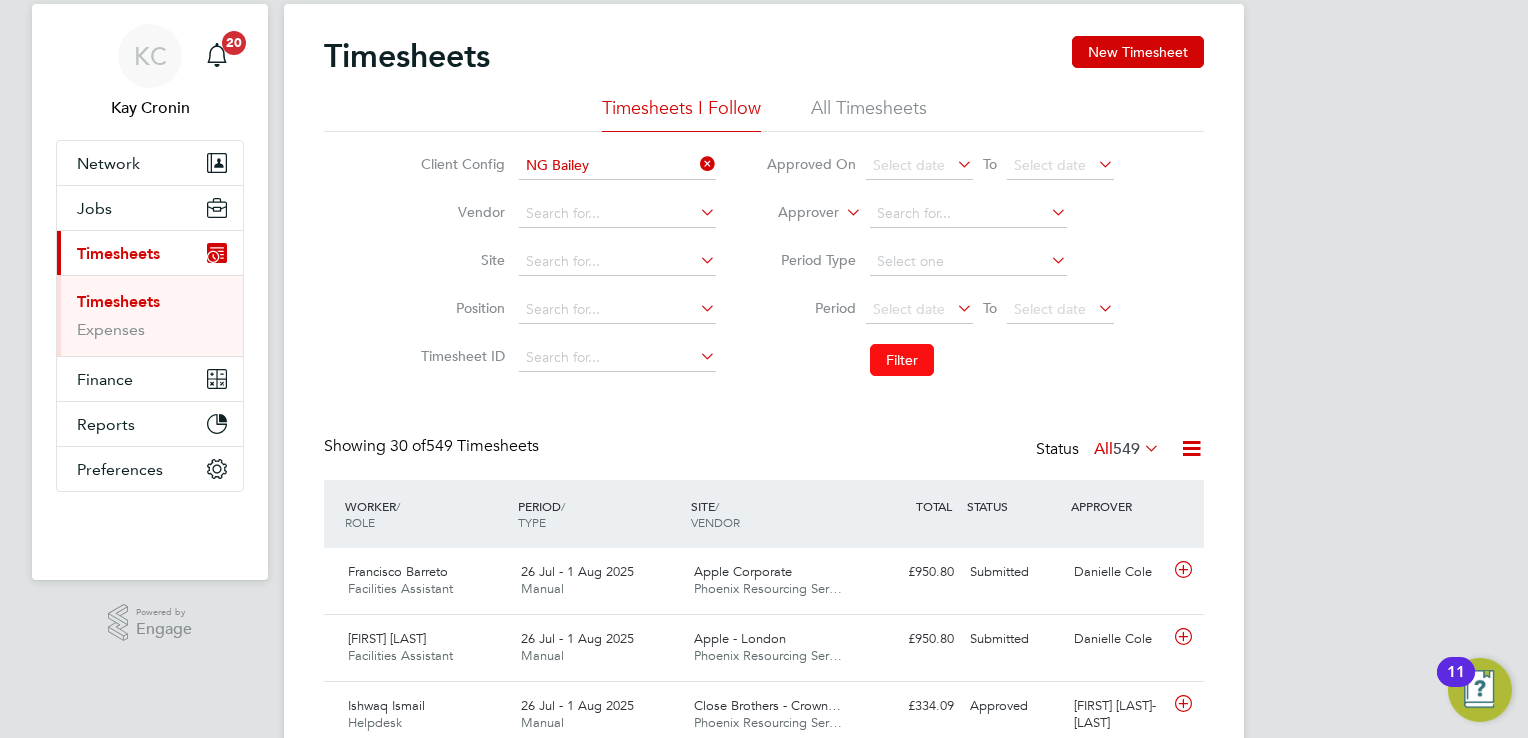 click on "Filter" 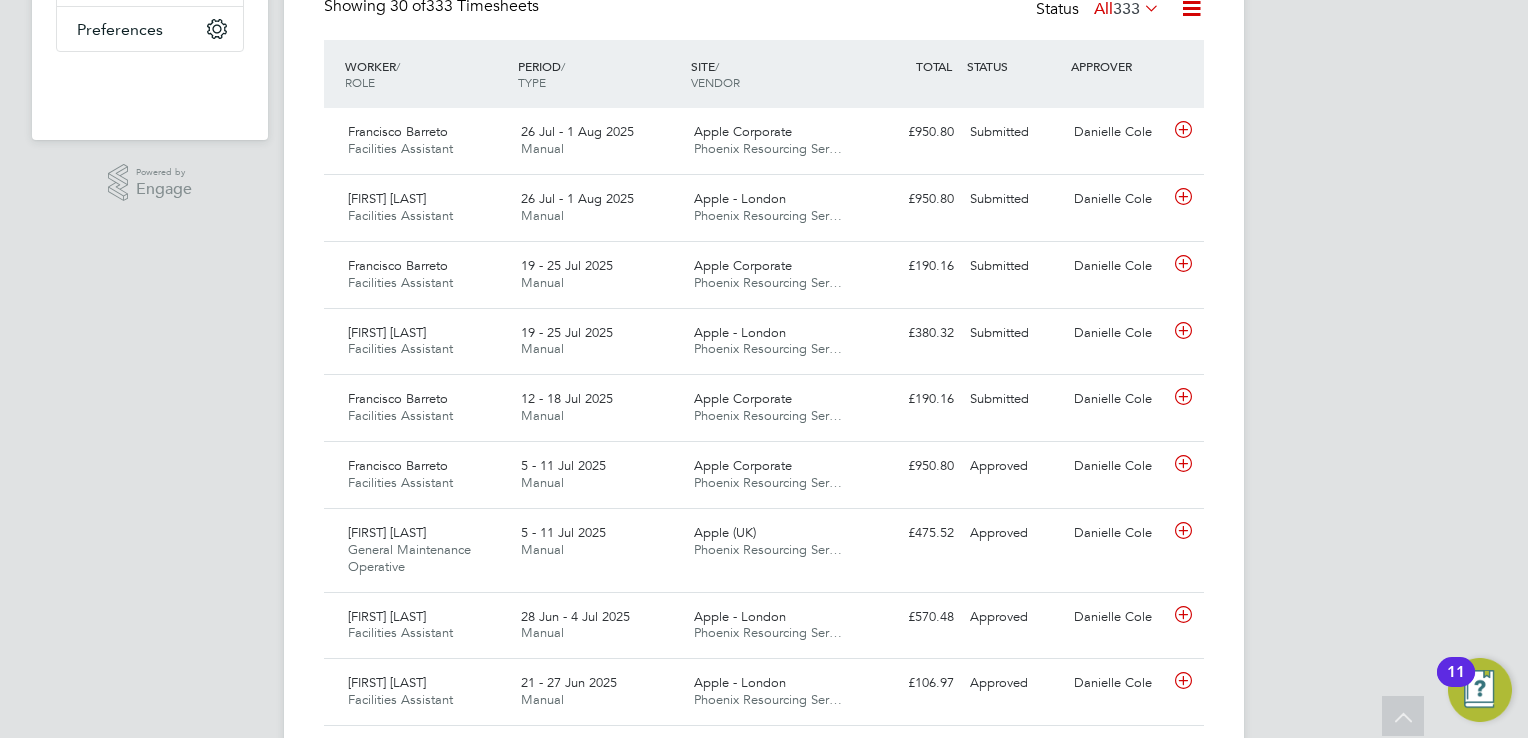 type 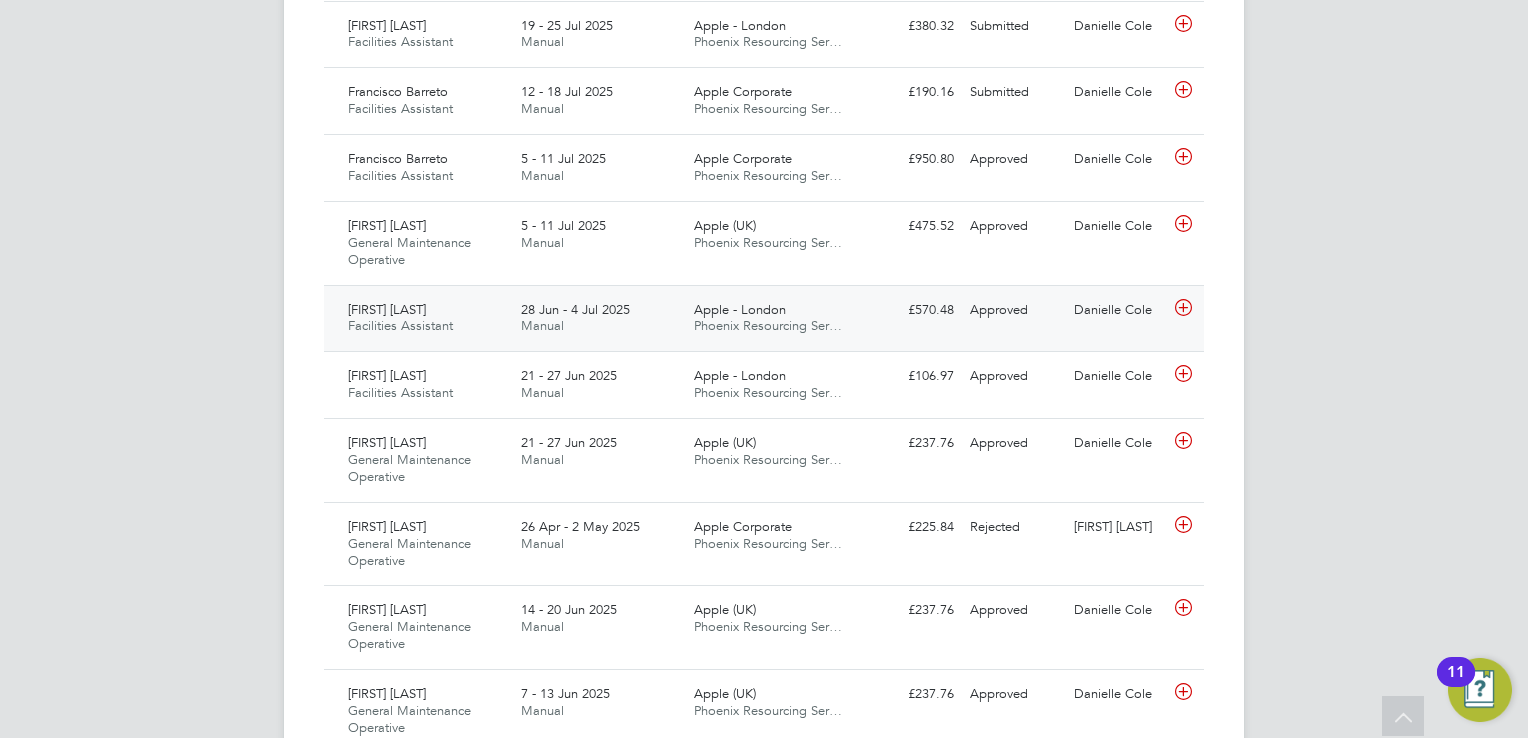 scroll, scrollTop: 0, scrollLeft: 0, axis: both 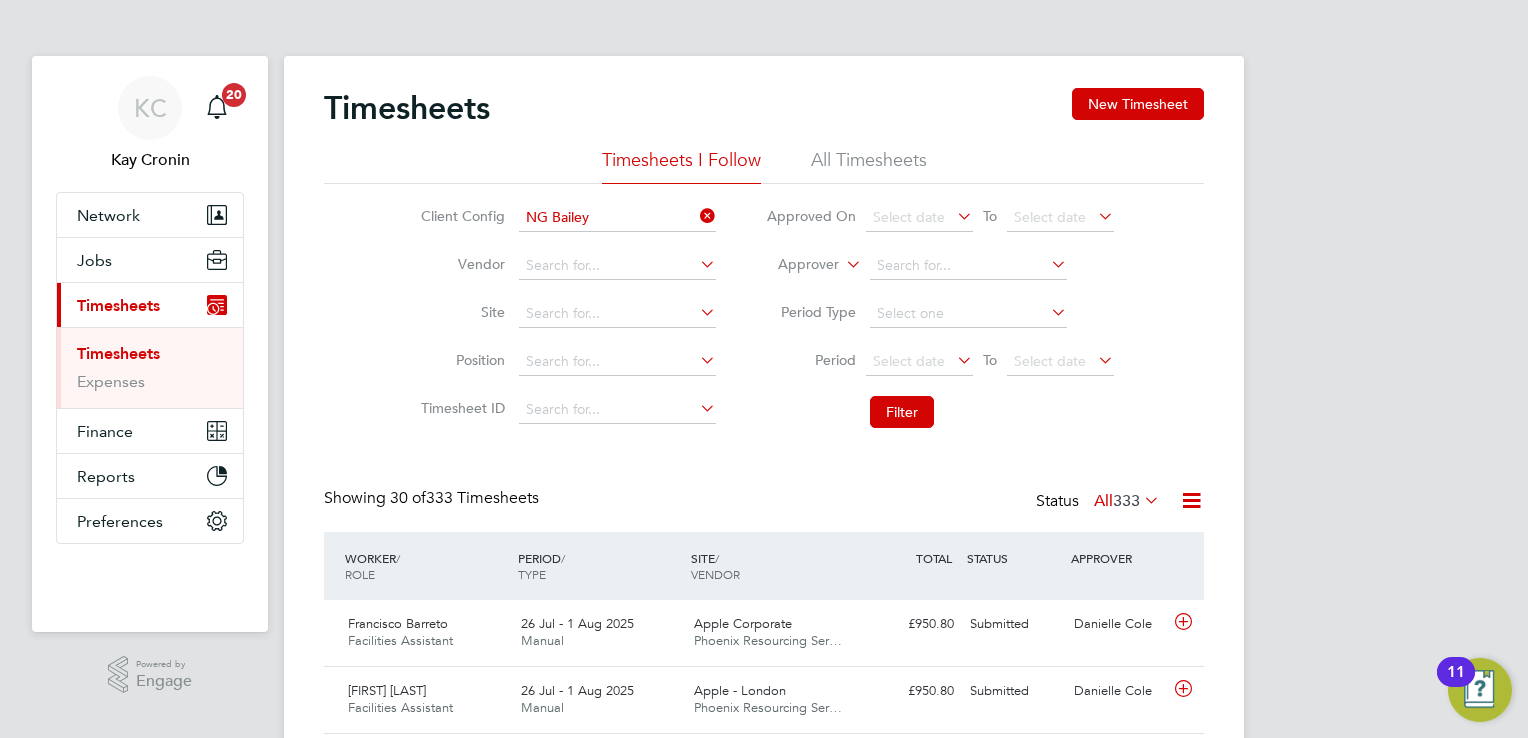 click on "333" 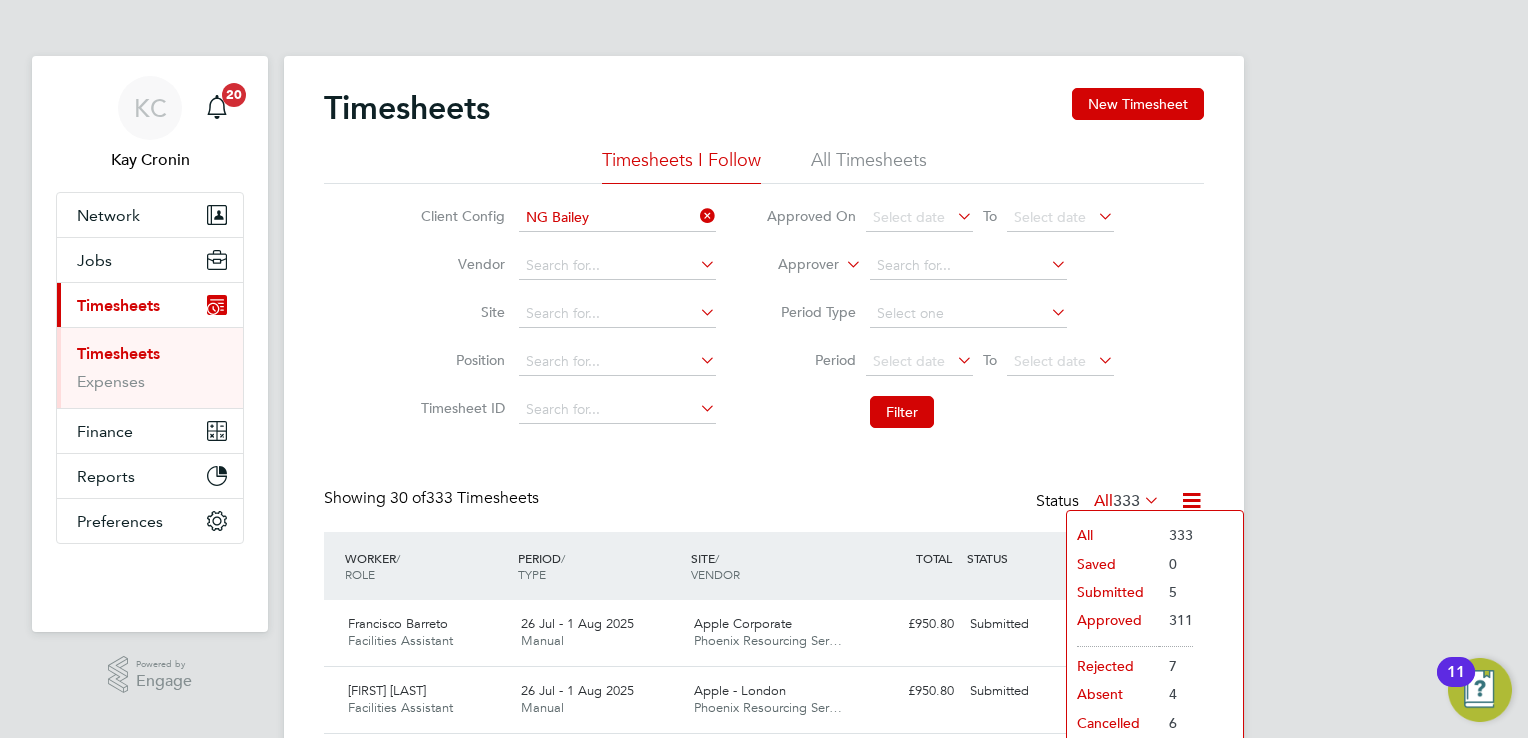 click on "Submitted" 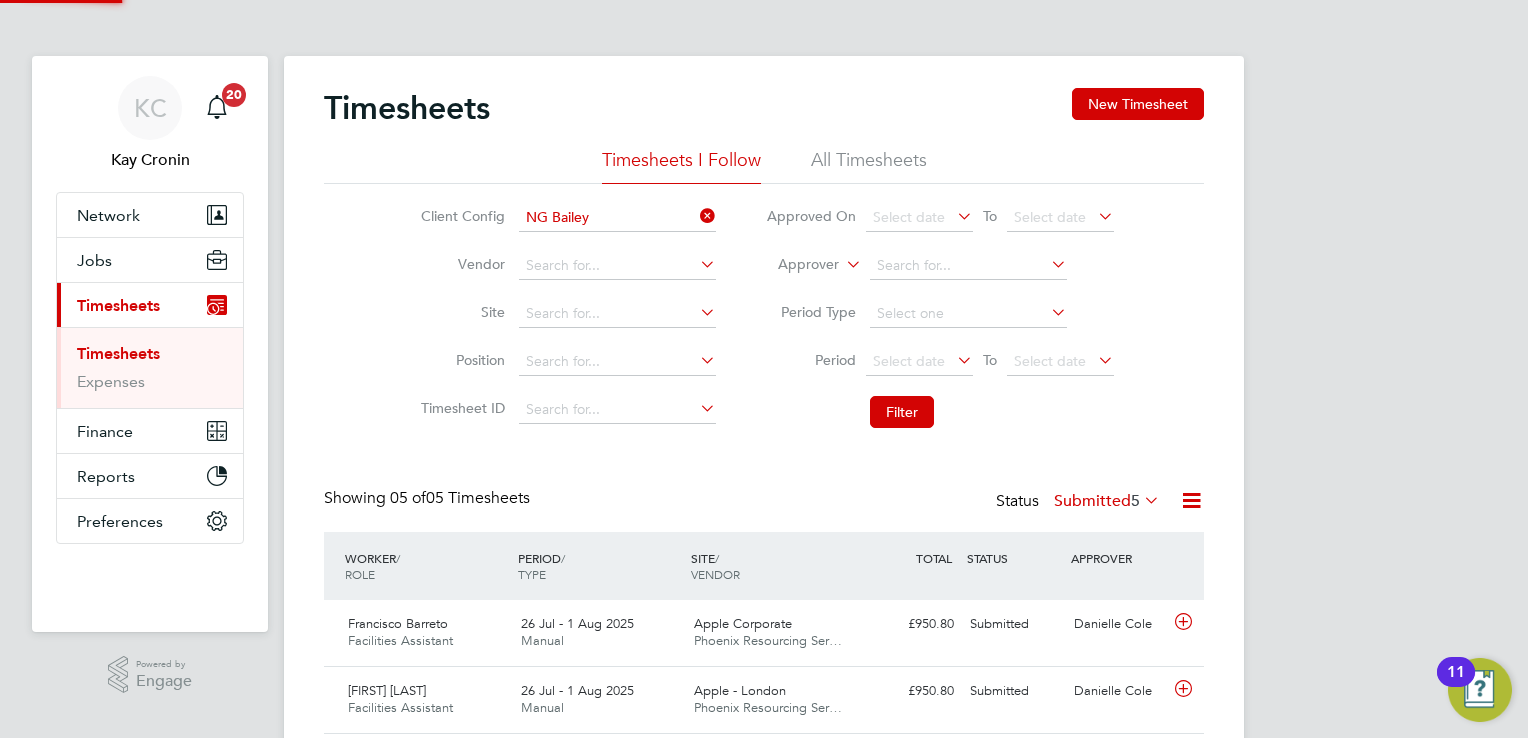 scroll, scrollTop: 9, scrollLeft: 10, axis: both 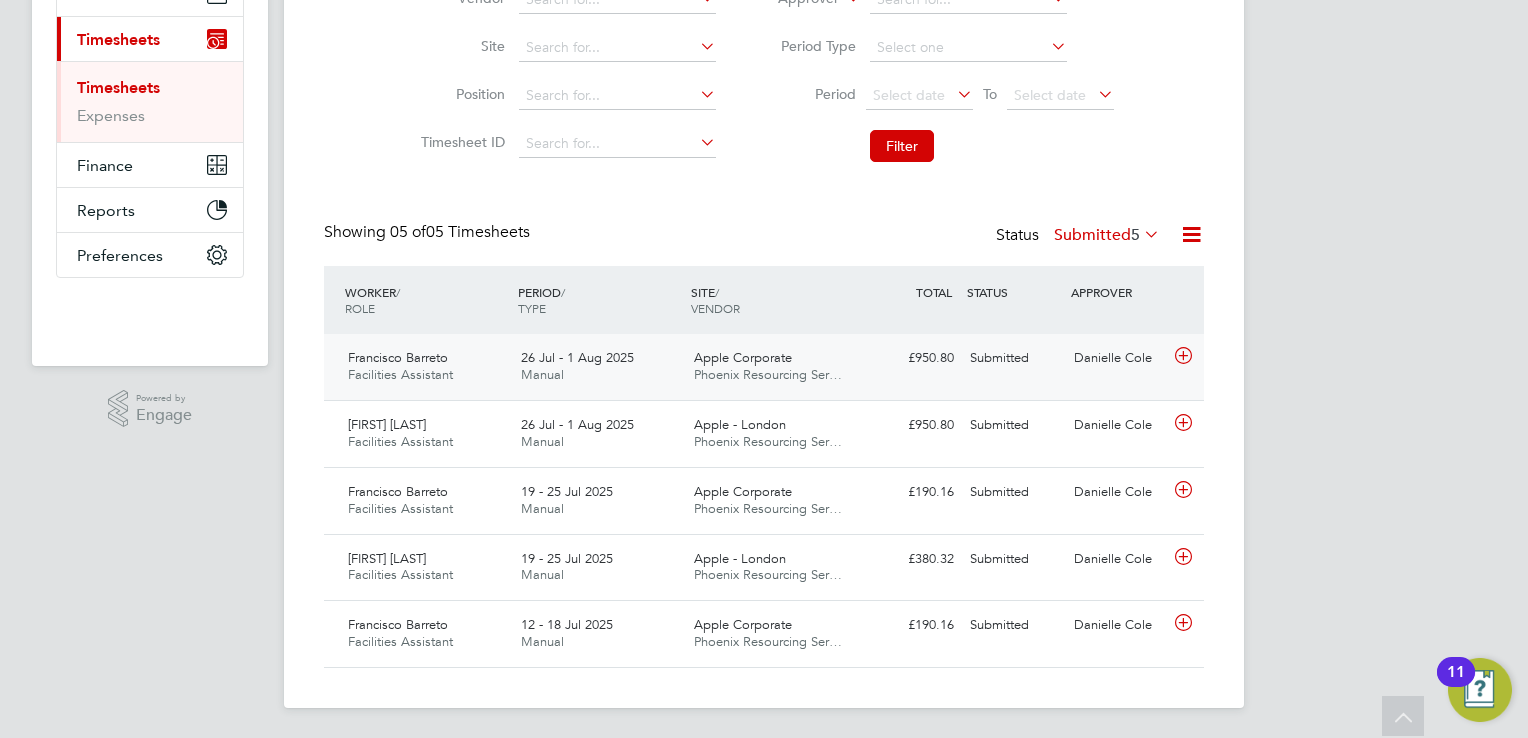 click on "Apple Corporate" 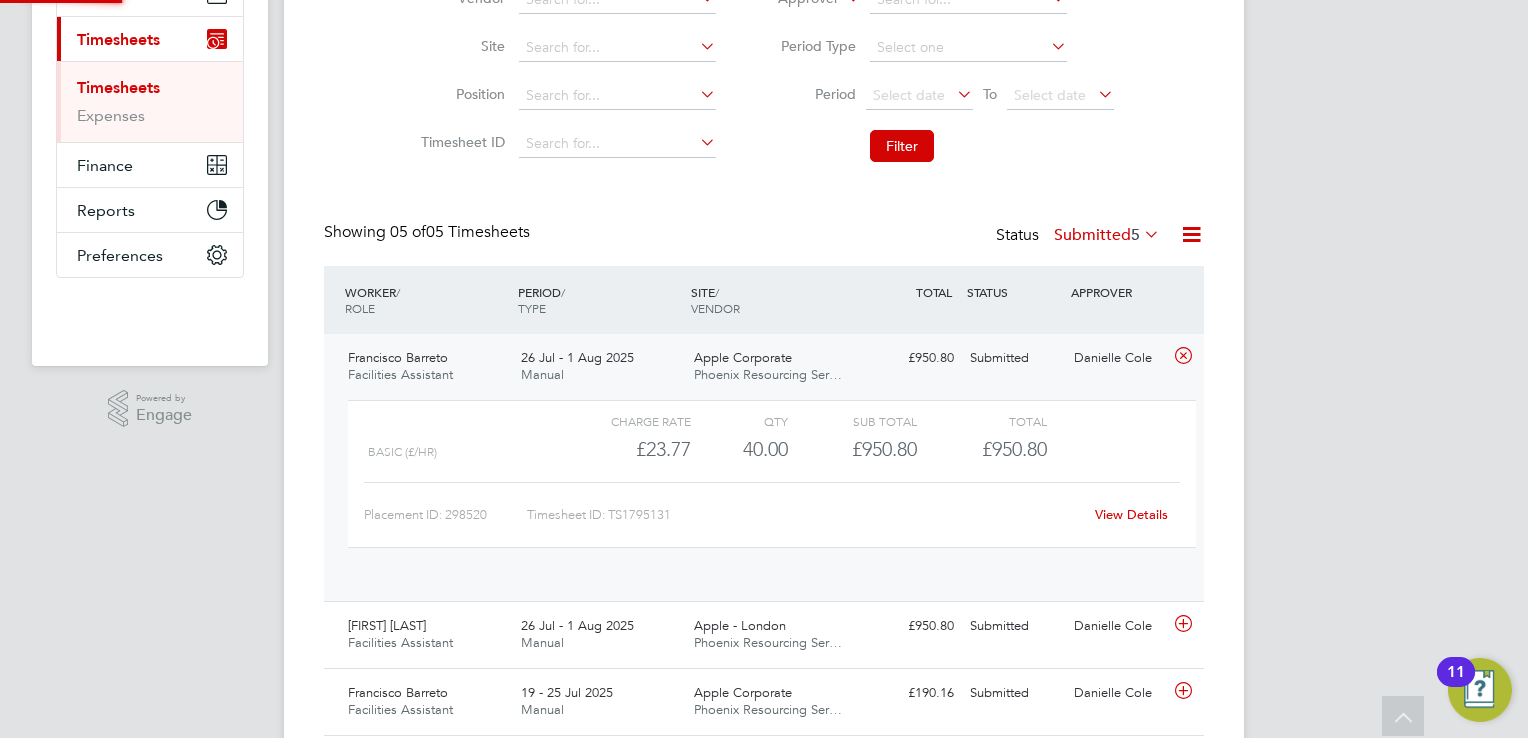 scroll, scrollTop: 9, scrollLeft: 9, axis: both 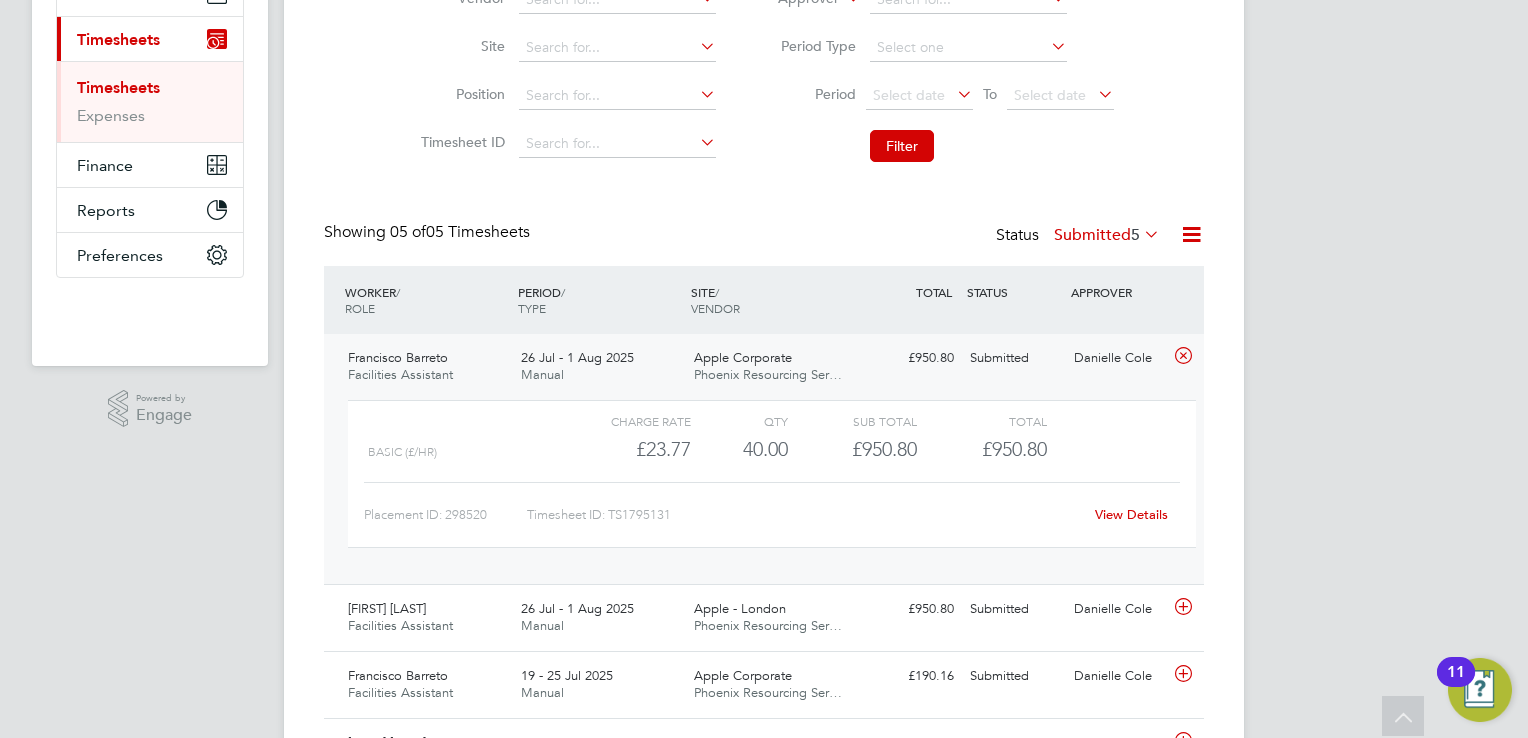 click on "View Details" 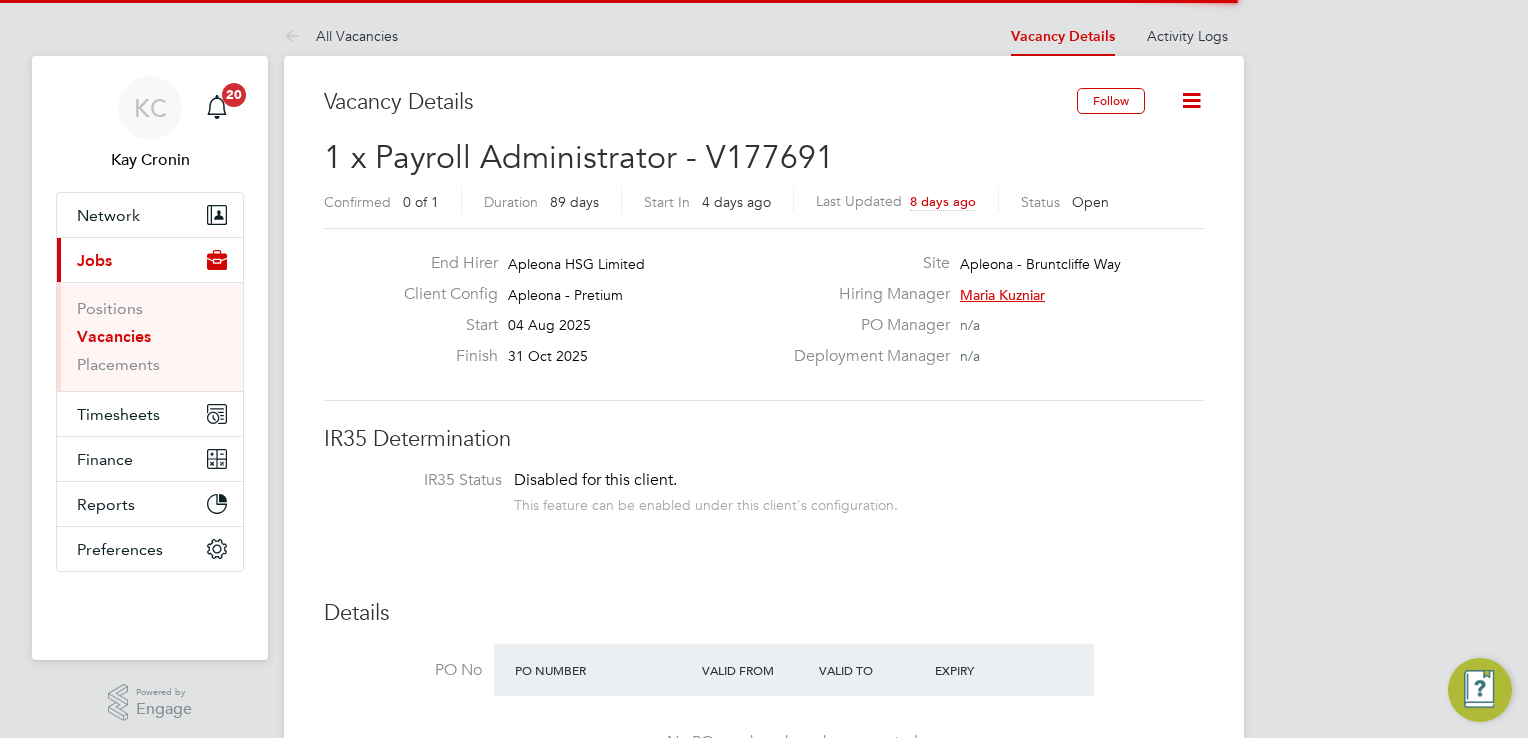 scroll, scrollTop: 0, scrollLeft: 0, axis: both 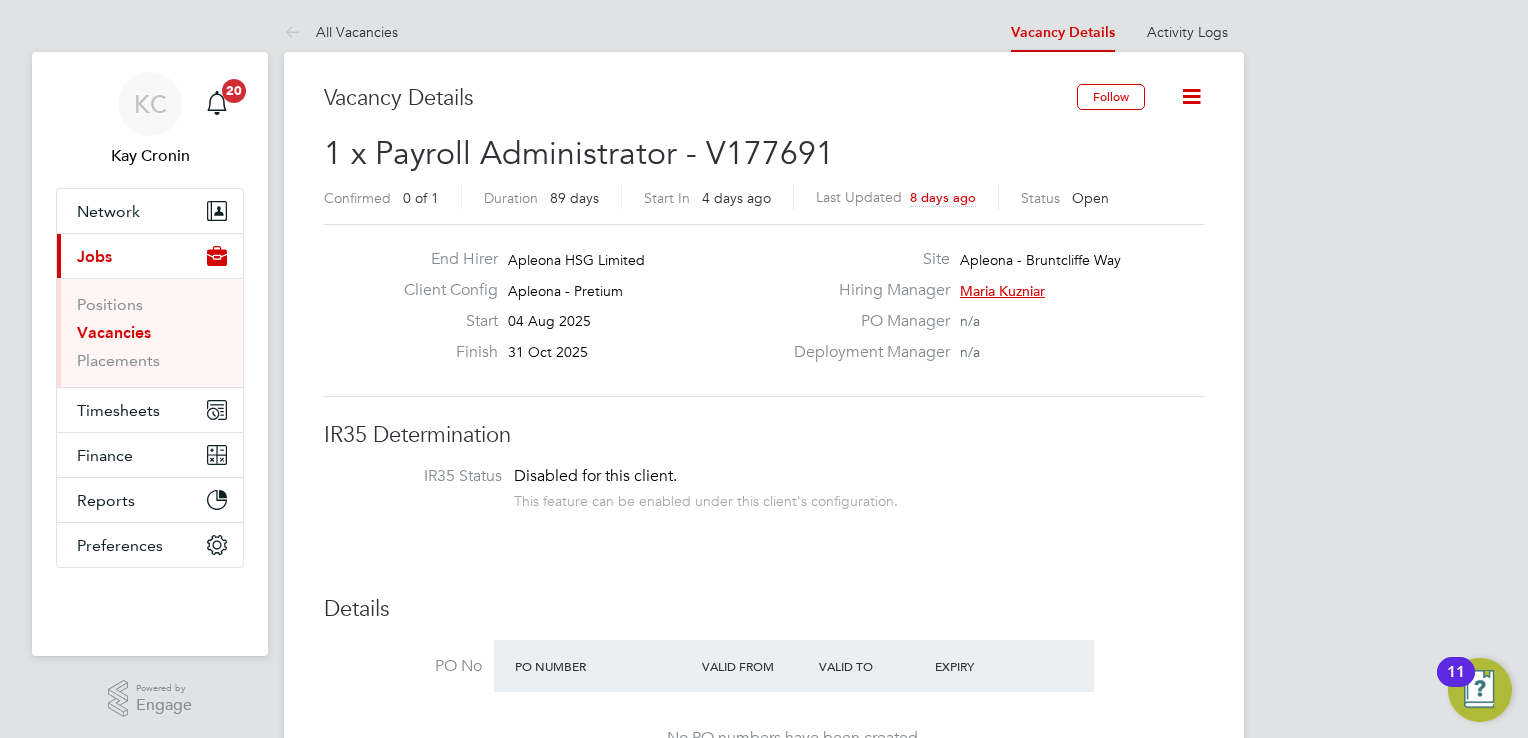 drag, startPoint x: 0, startPoint y: 0, endPoint x: 536, endPoint y: 309, distance: 618.68976 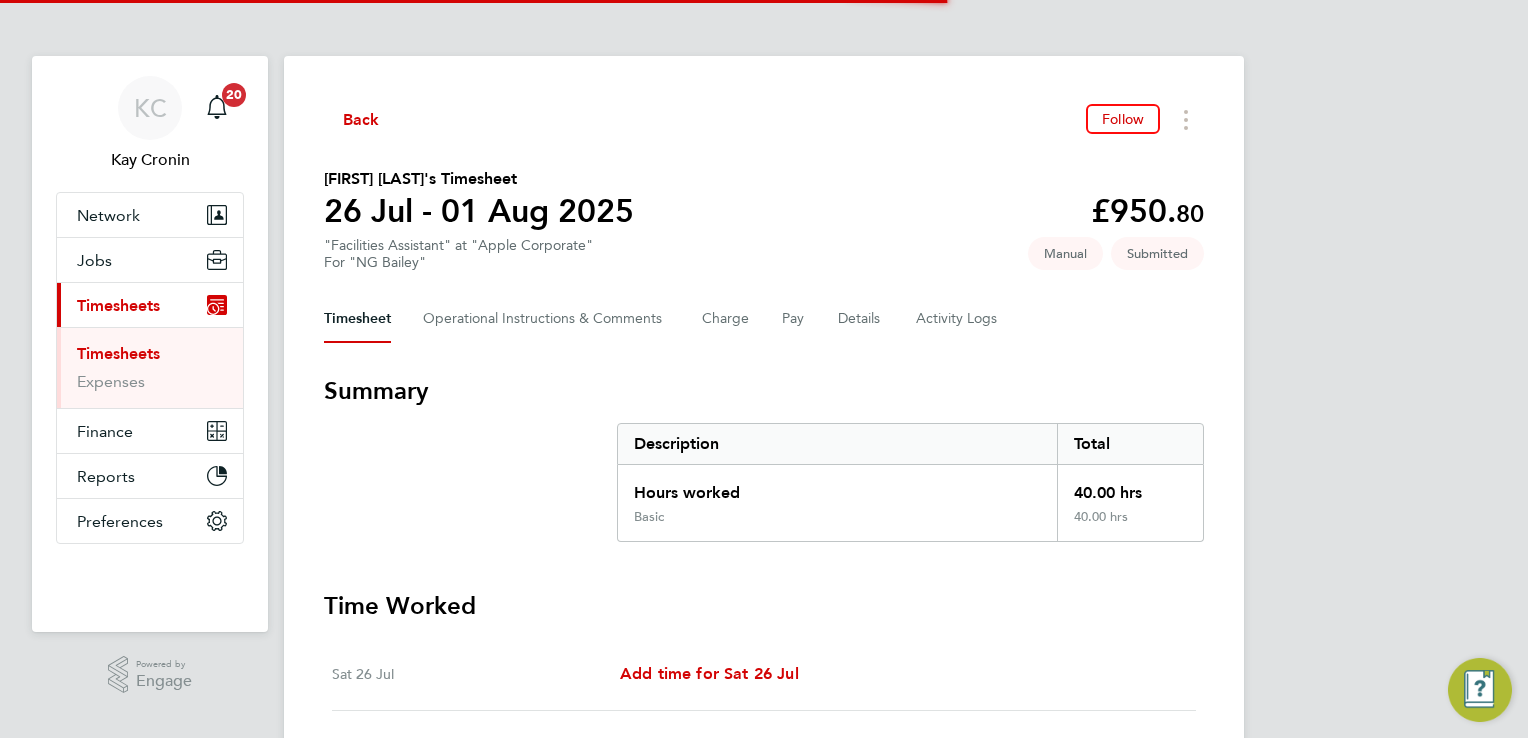 scroll, scrollTop: 0, scrollLeft: 0, axis: both 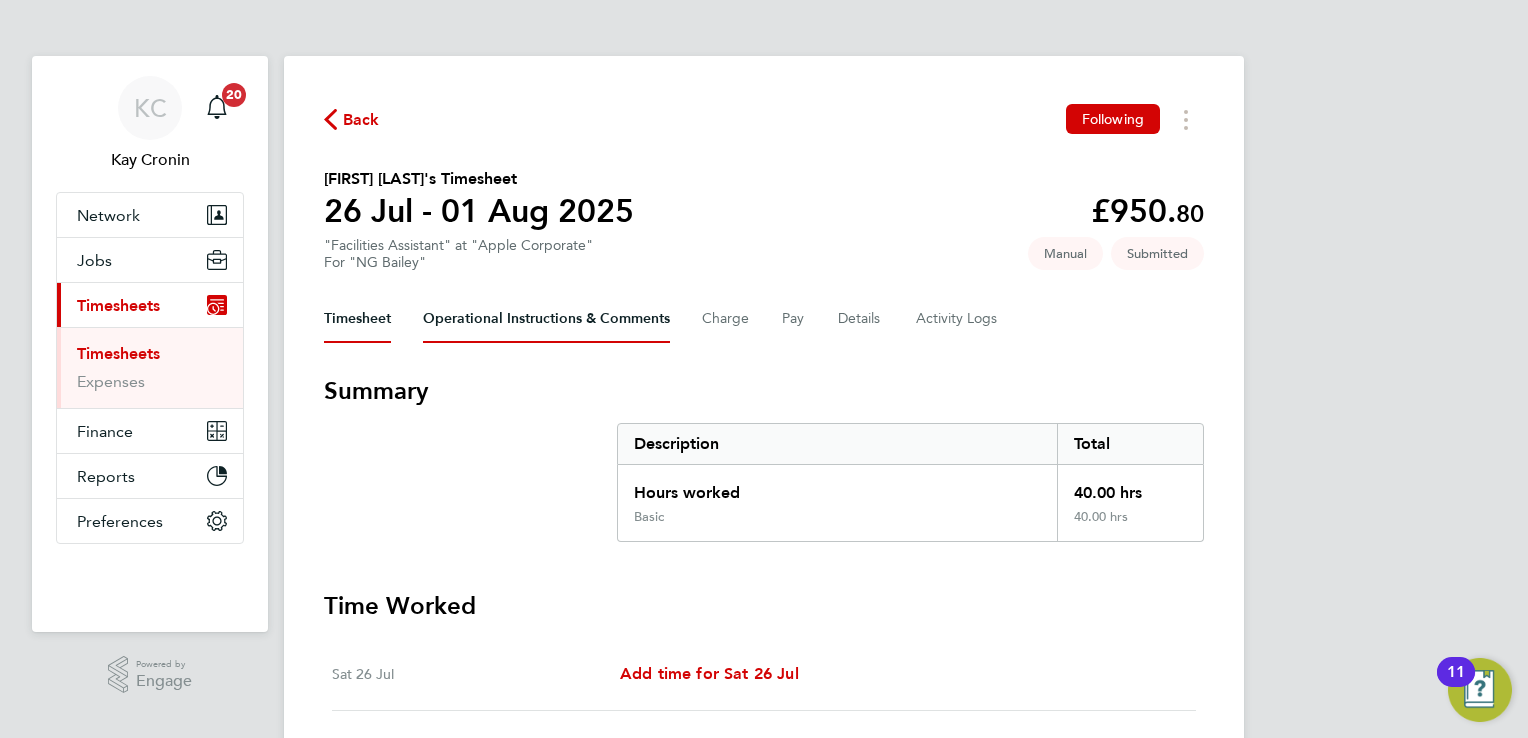 click on "Operational Instructions & Comments" at bounding box center (546, 319) 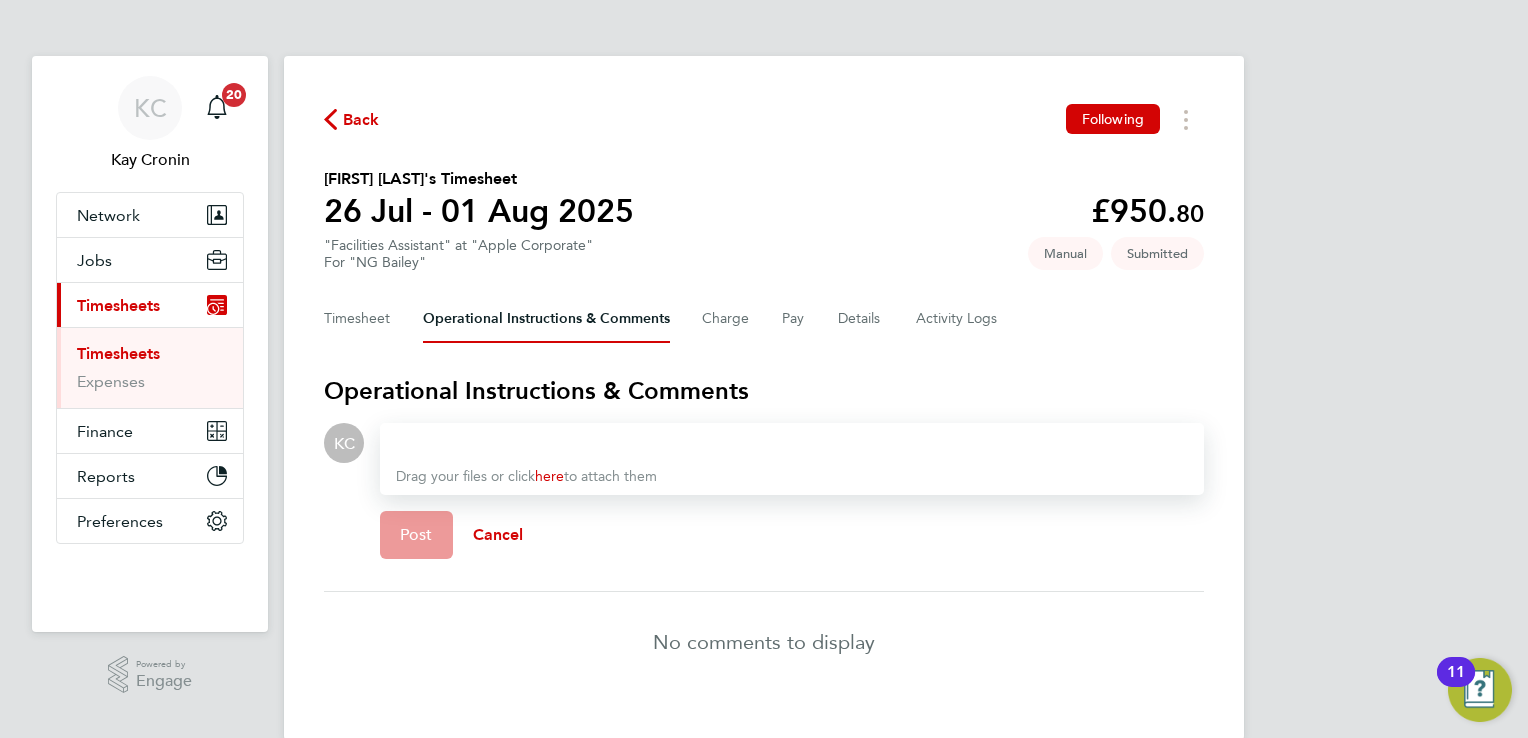 click on "Timesheets" at bounding box center (118, 353) 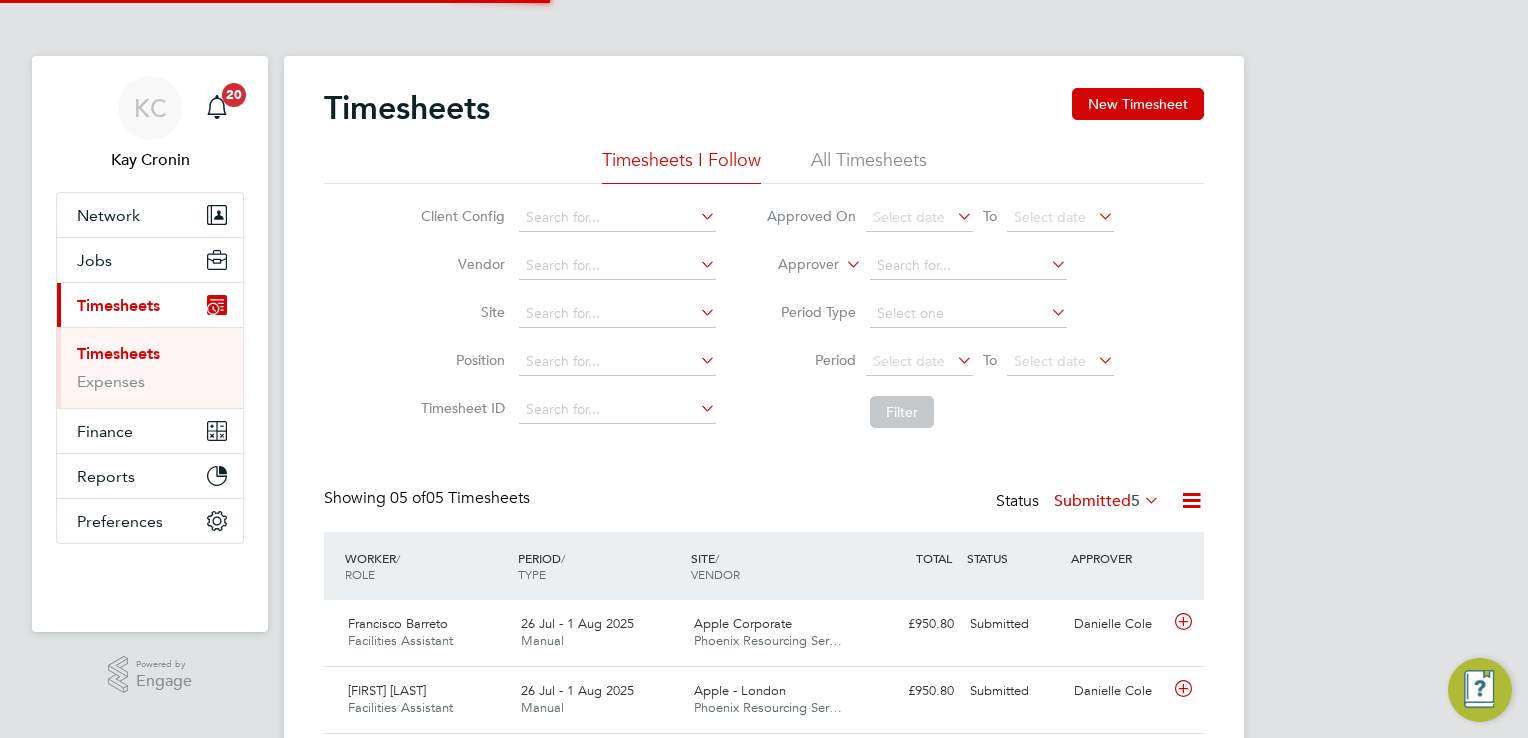 scroll, scrollTop: 9, scrollLeft: 10, axis: both 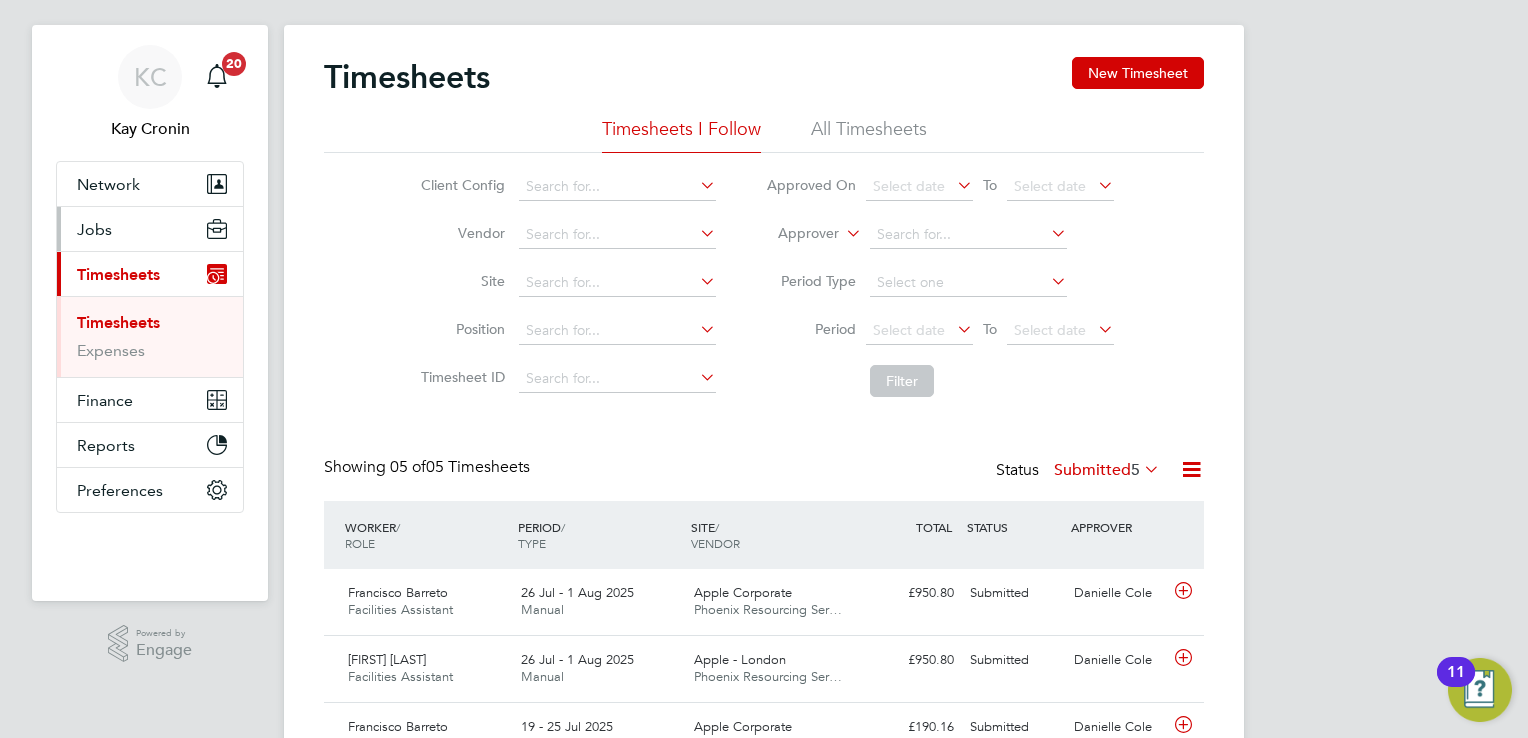 click on "Jobs" at bounding box center [150, 229] 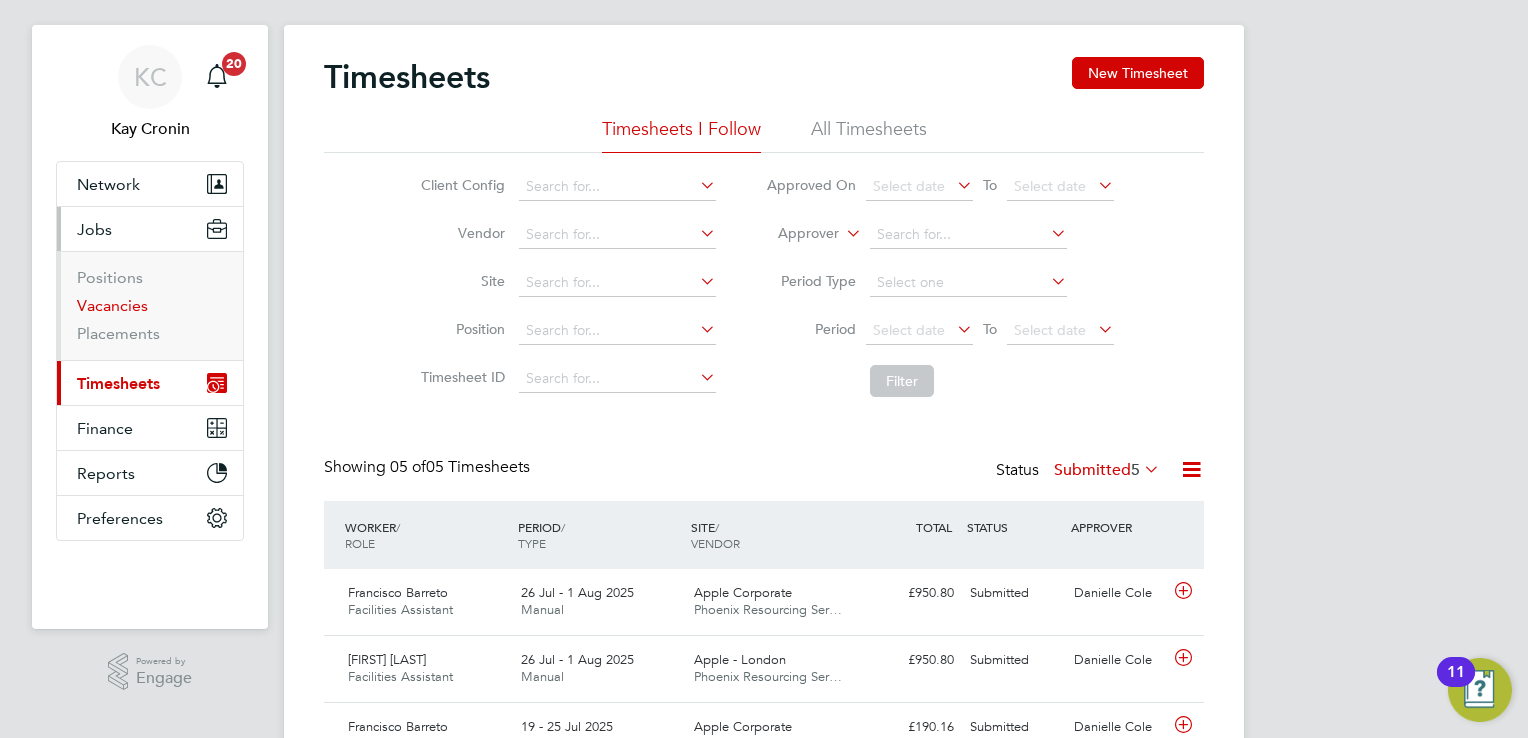 click on "Vacancies" at bounding box center [112, 305] 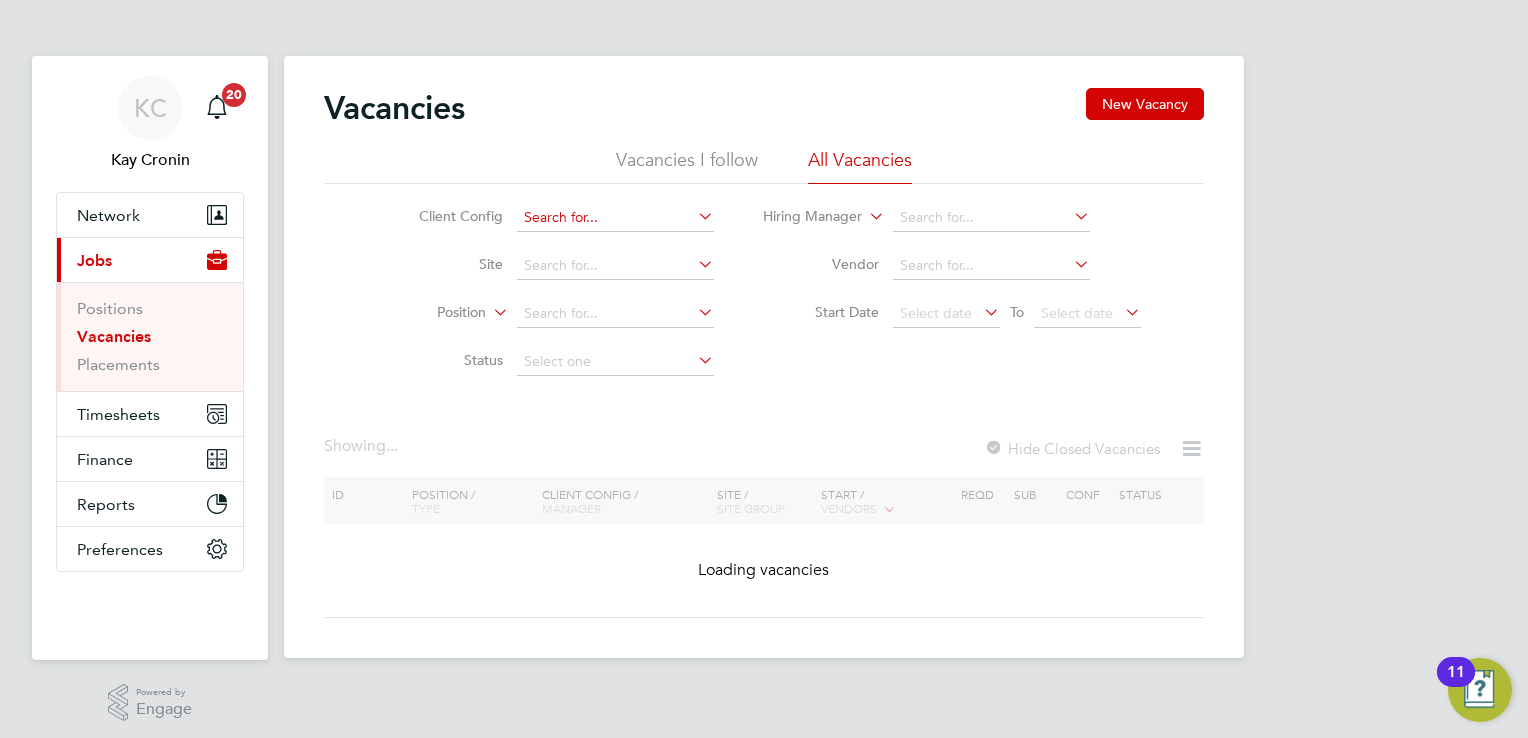 click 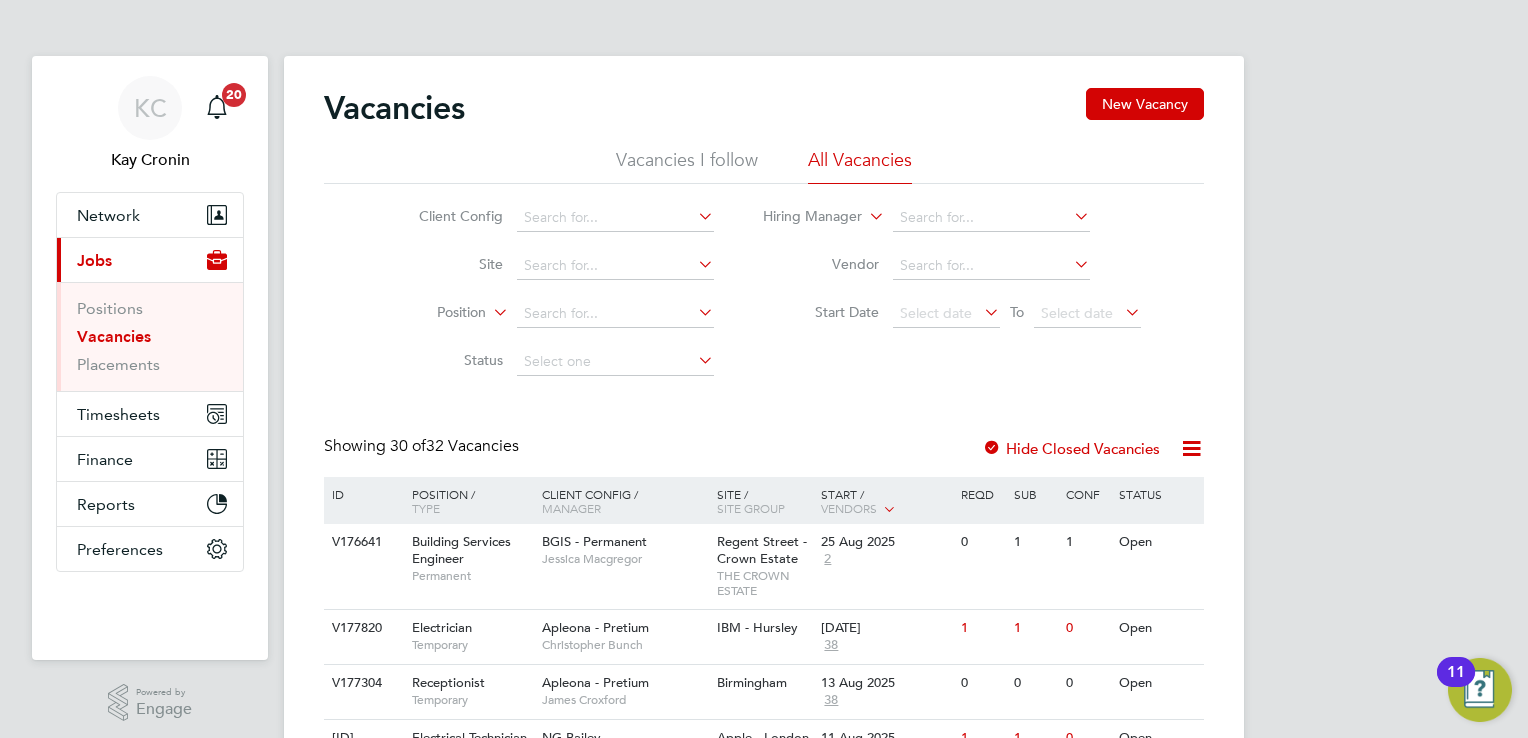 click on "ABM - Technical : Temp" 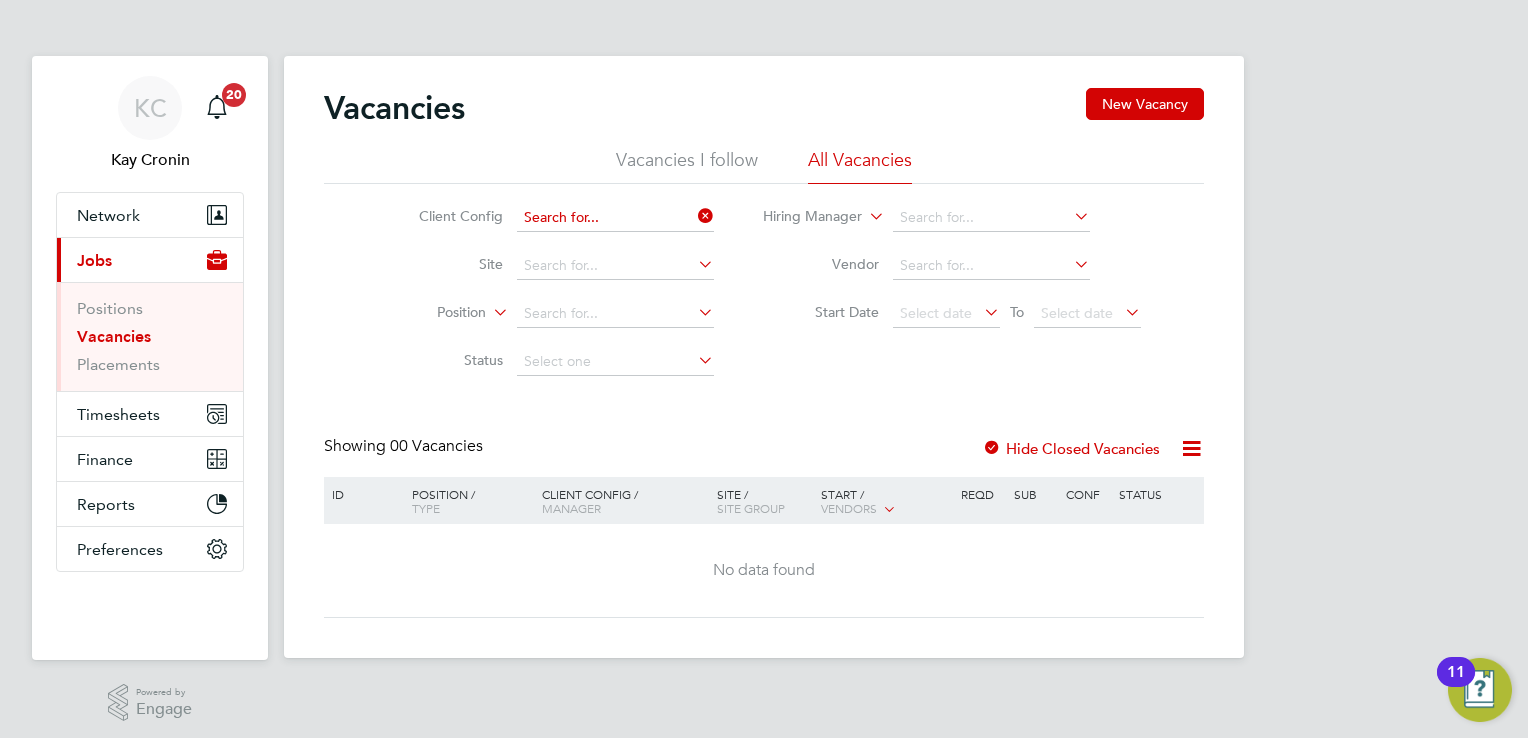 click 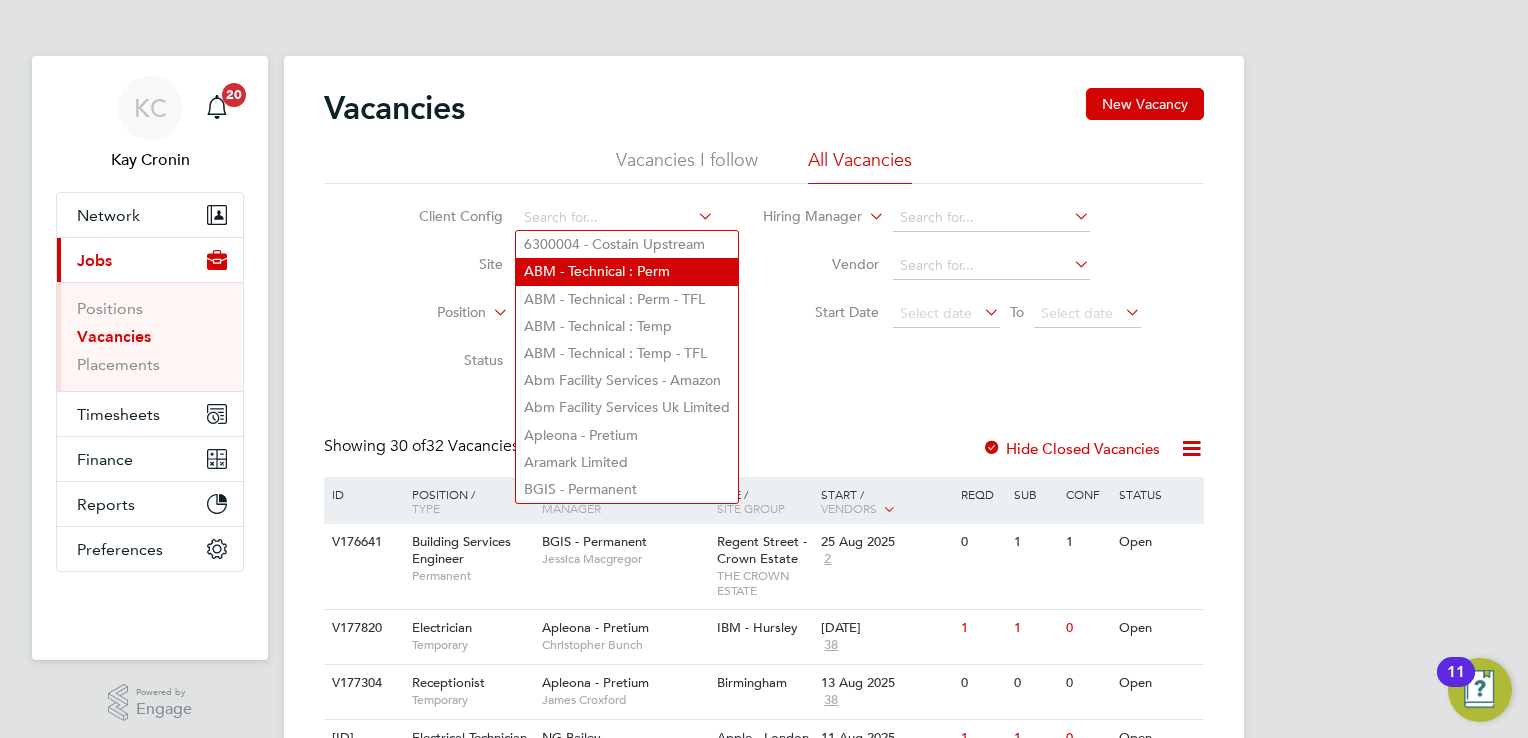 click on "ABM - Technical : Perm" 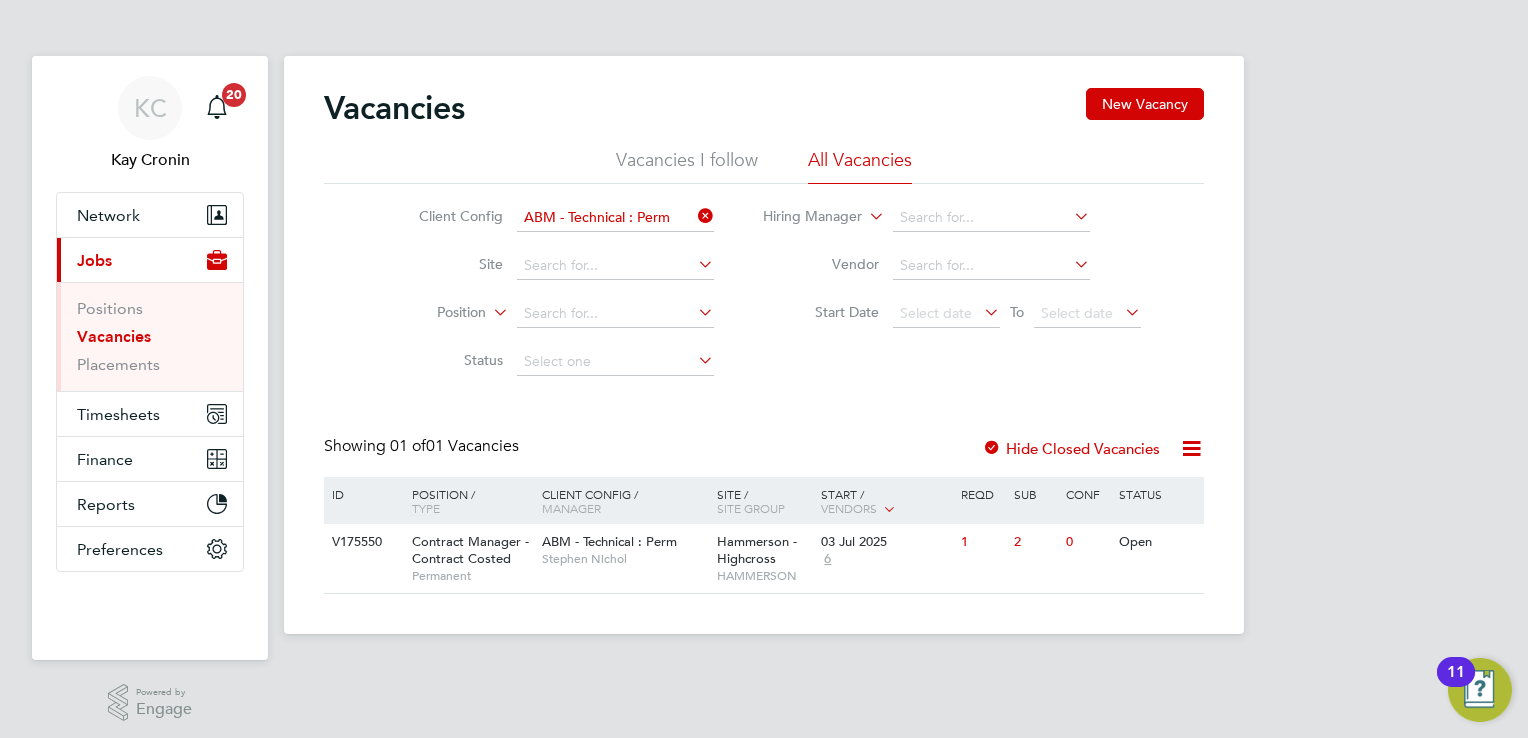 click 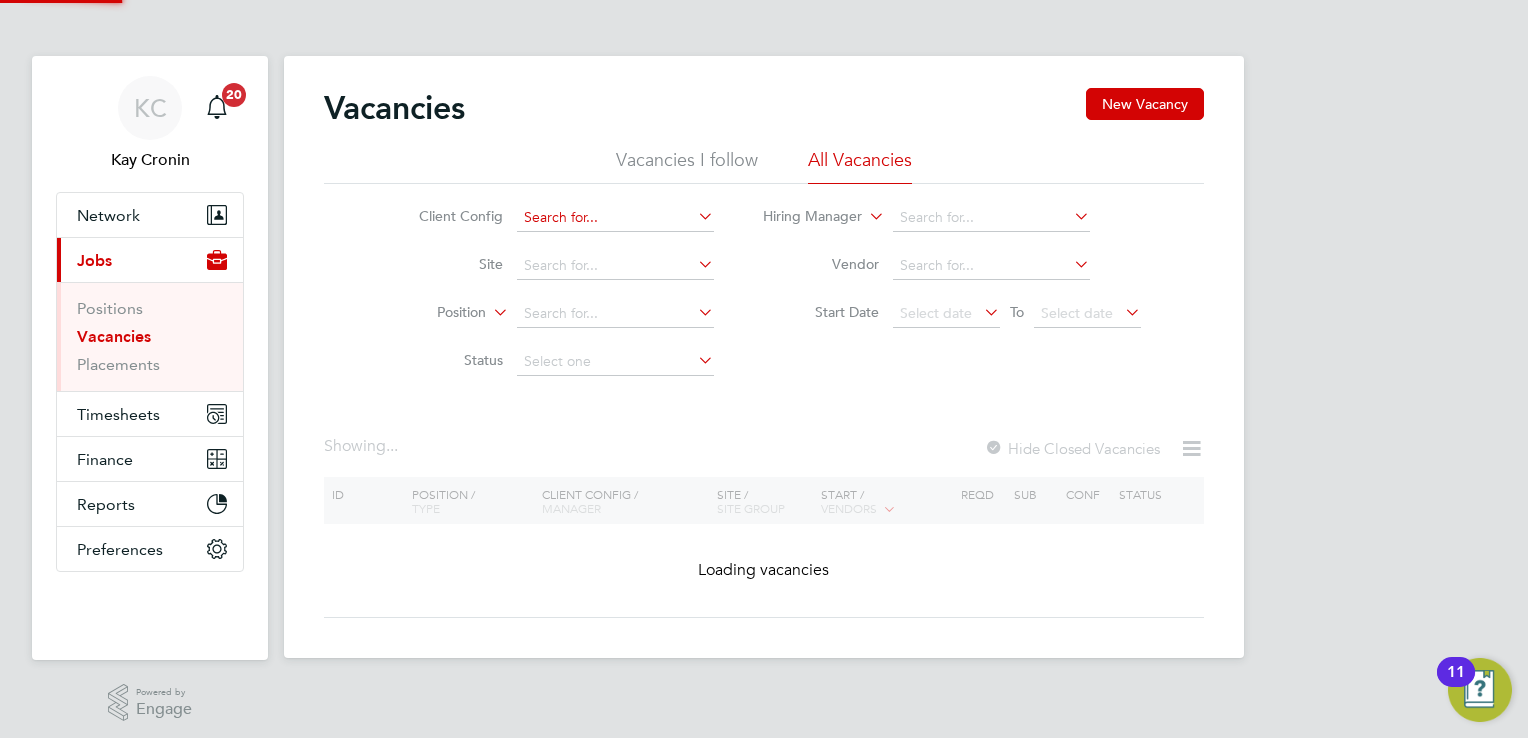click 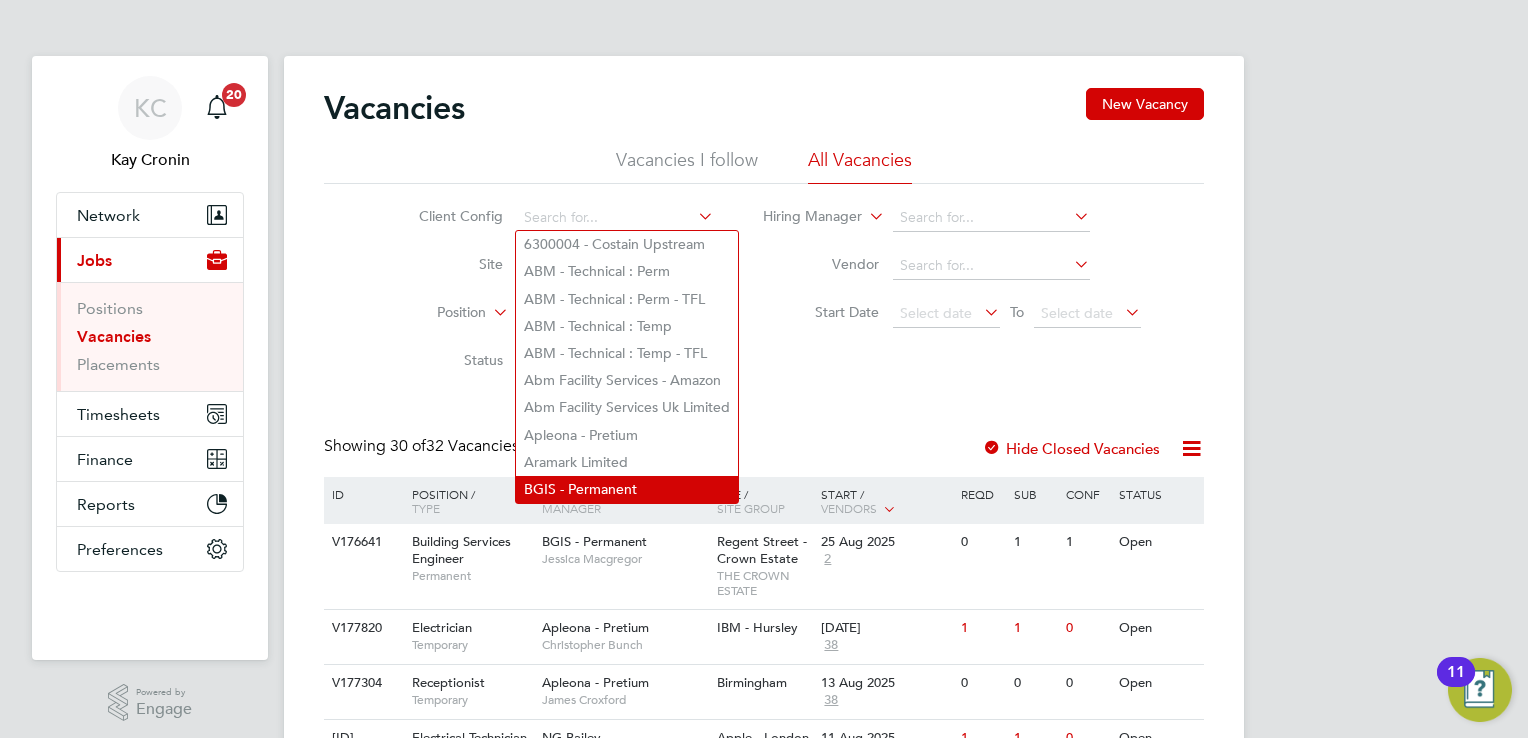 click on "BGIS - Permanent" 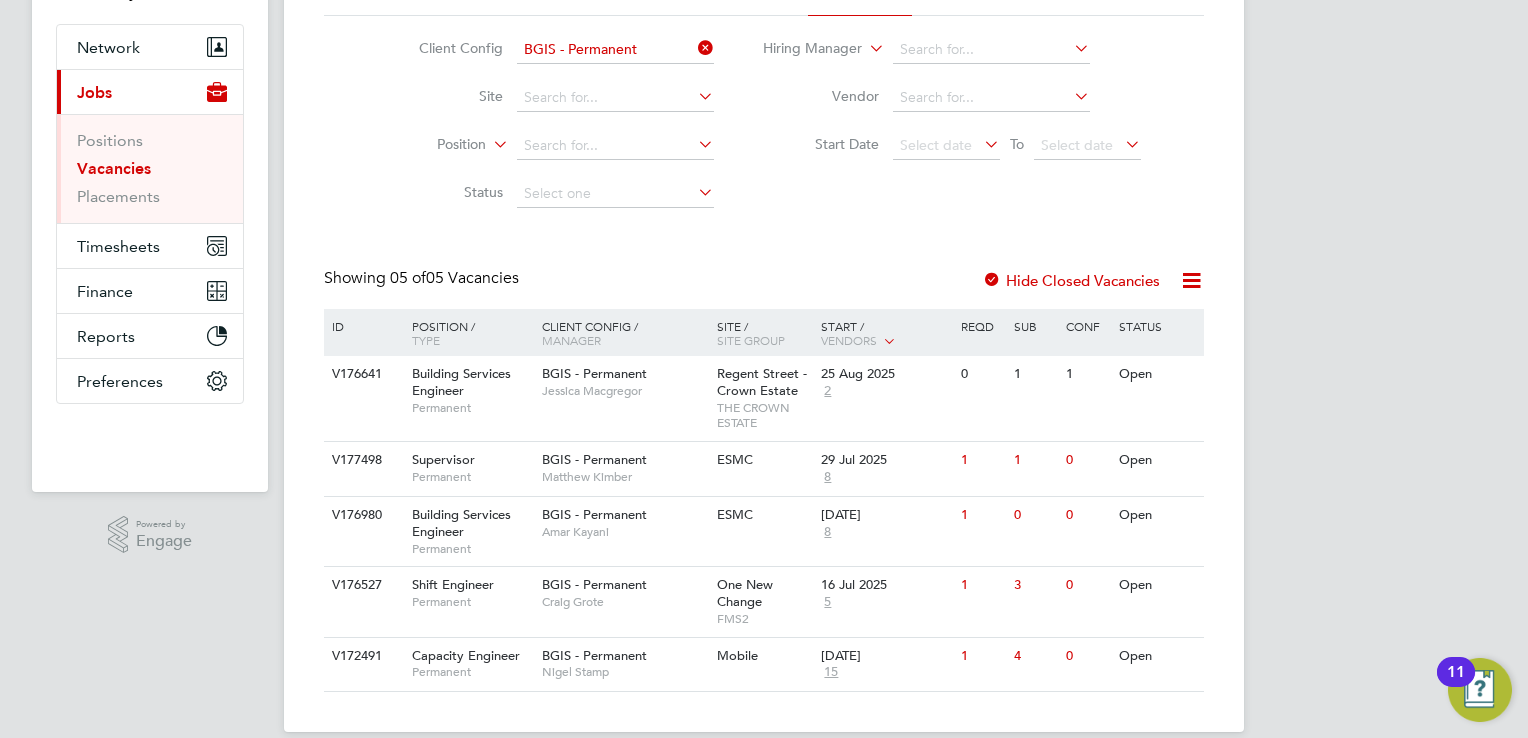 scroll, scrollTop: 192, scrollLeft: 0, axis: vertical 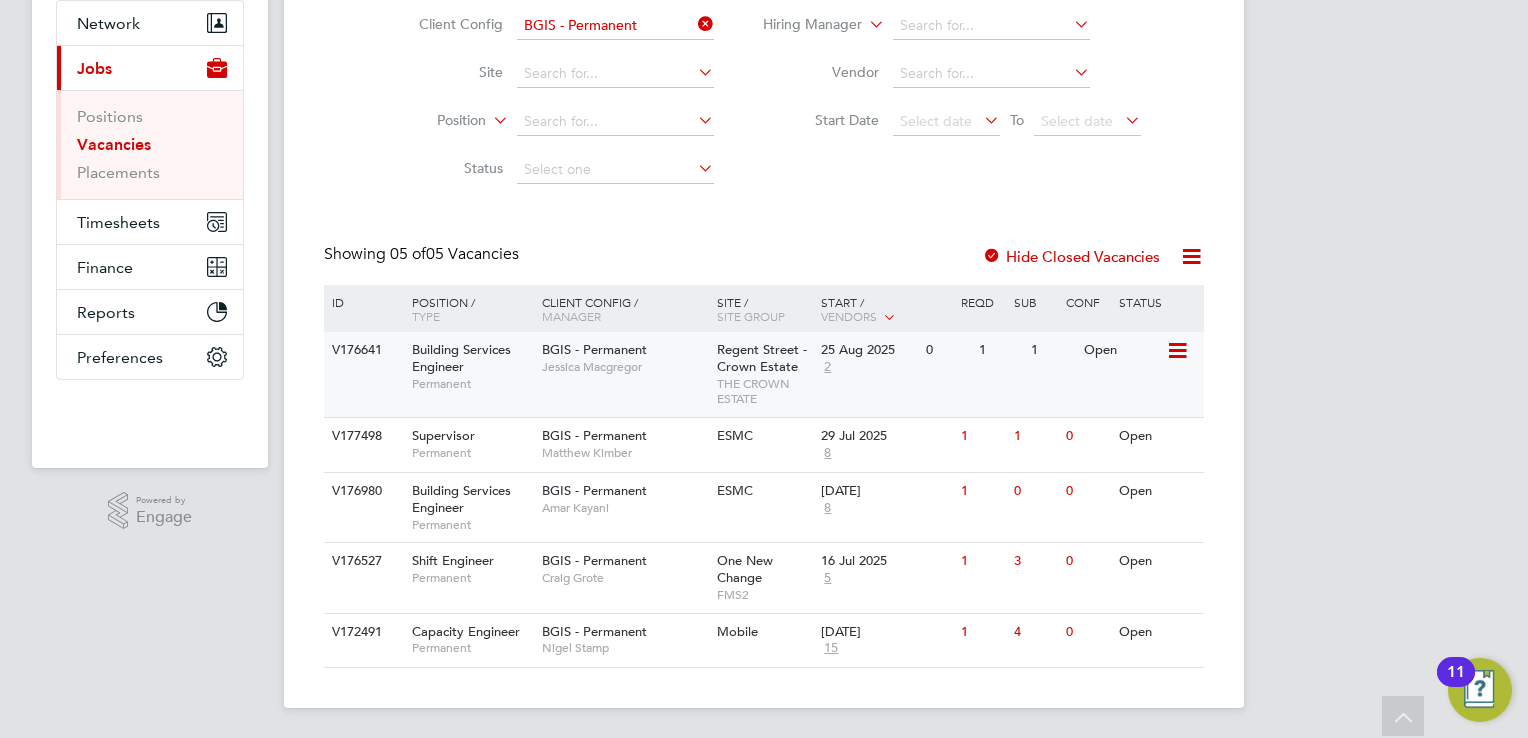 click on "V176641 Building Services Engineer   Permanent BGIS - Permanent   Jessica Macgregor Regent Street - Crown Estate   THE CROWN ESTATE 25 Aug 2025 2 0 1 1 Open" 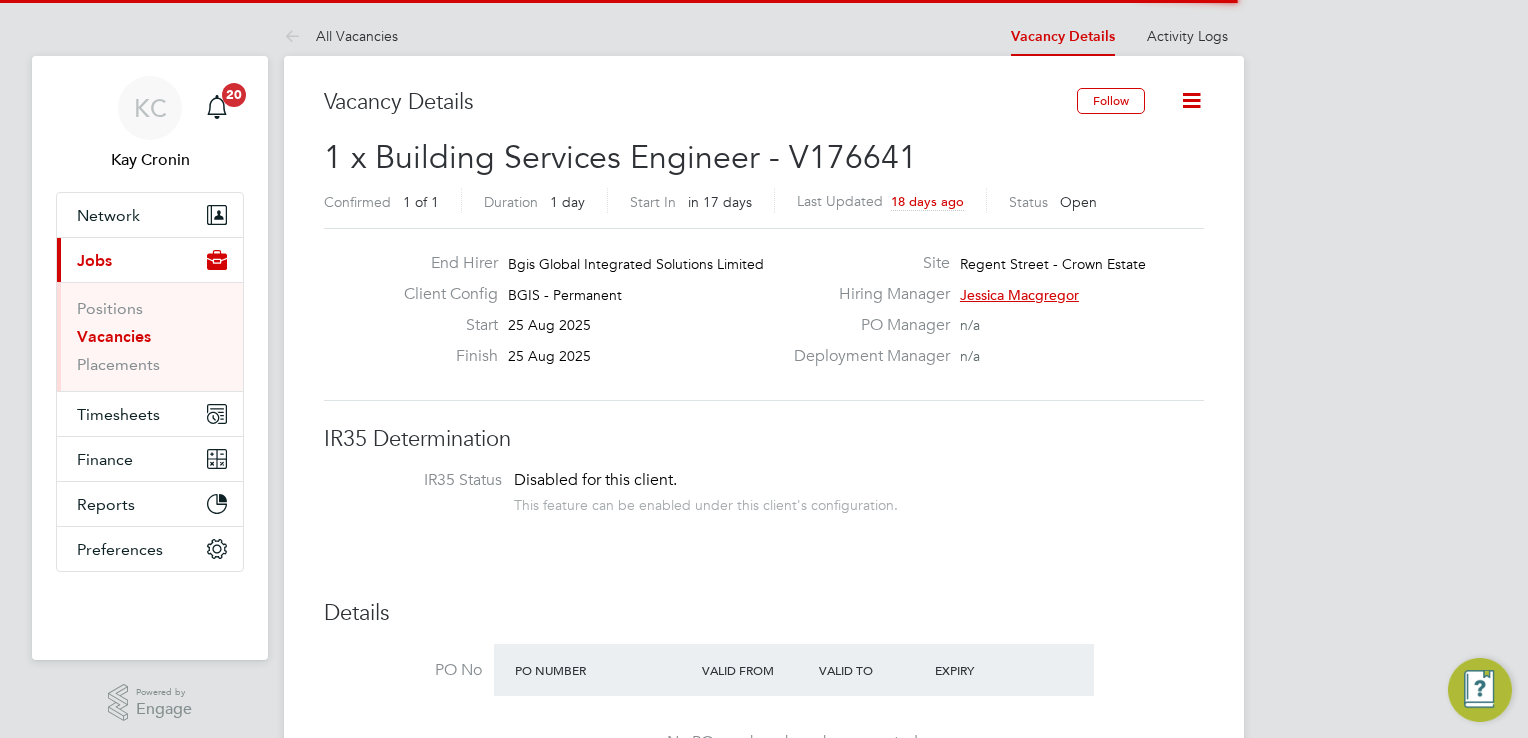 scroll, scrollTop: 0, scrollLeft: 0, axis: both 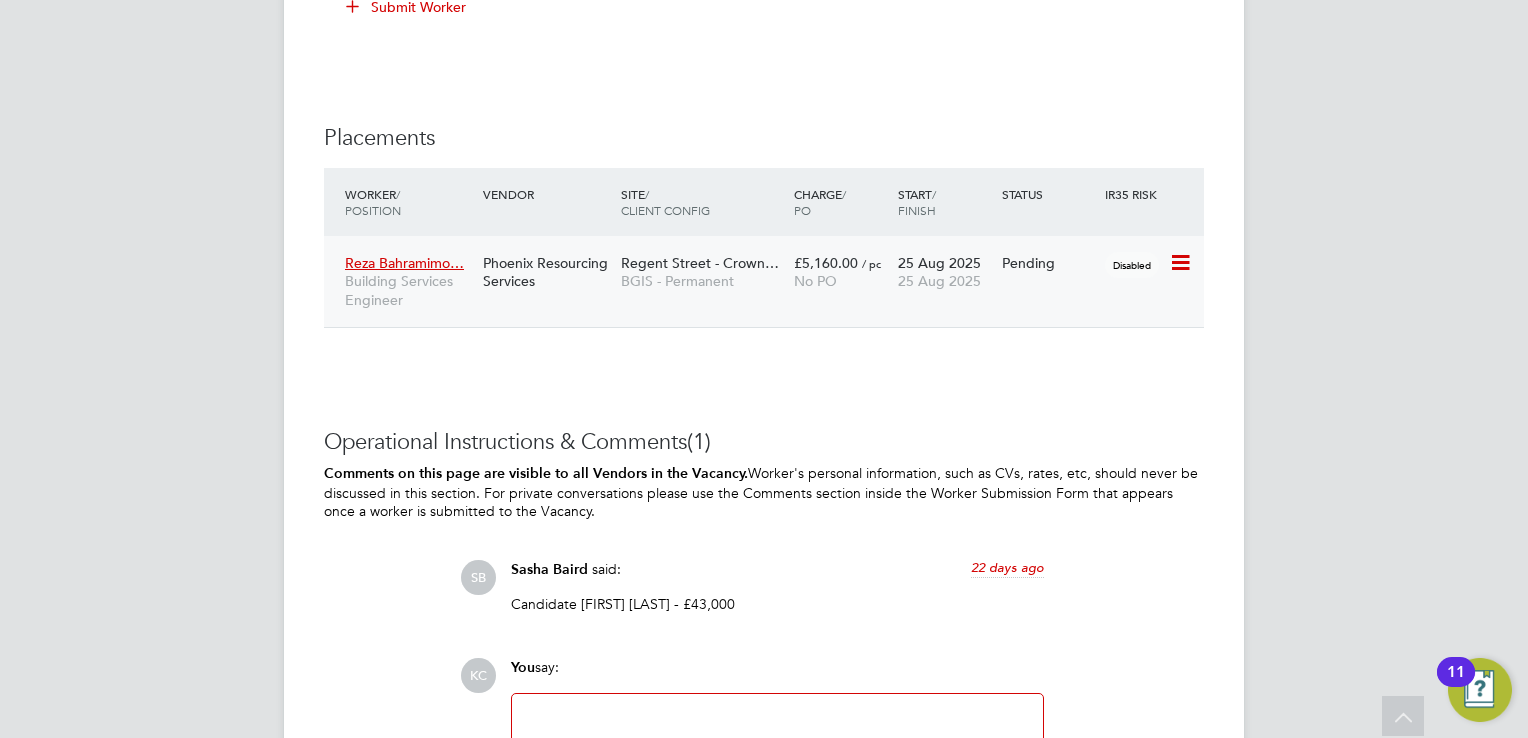 click on "No PO" 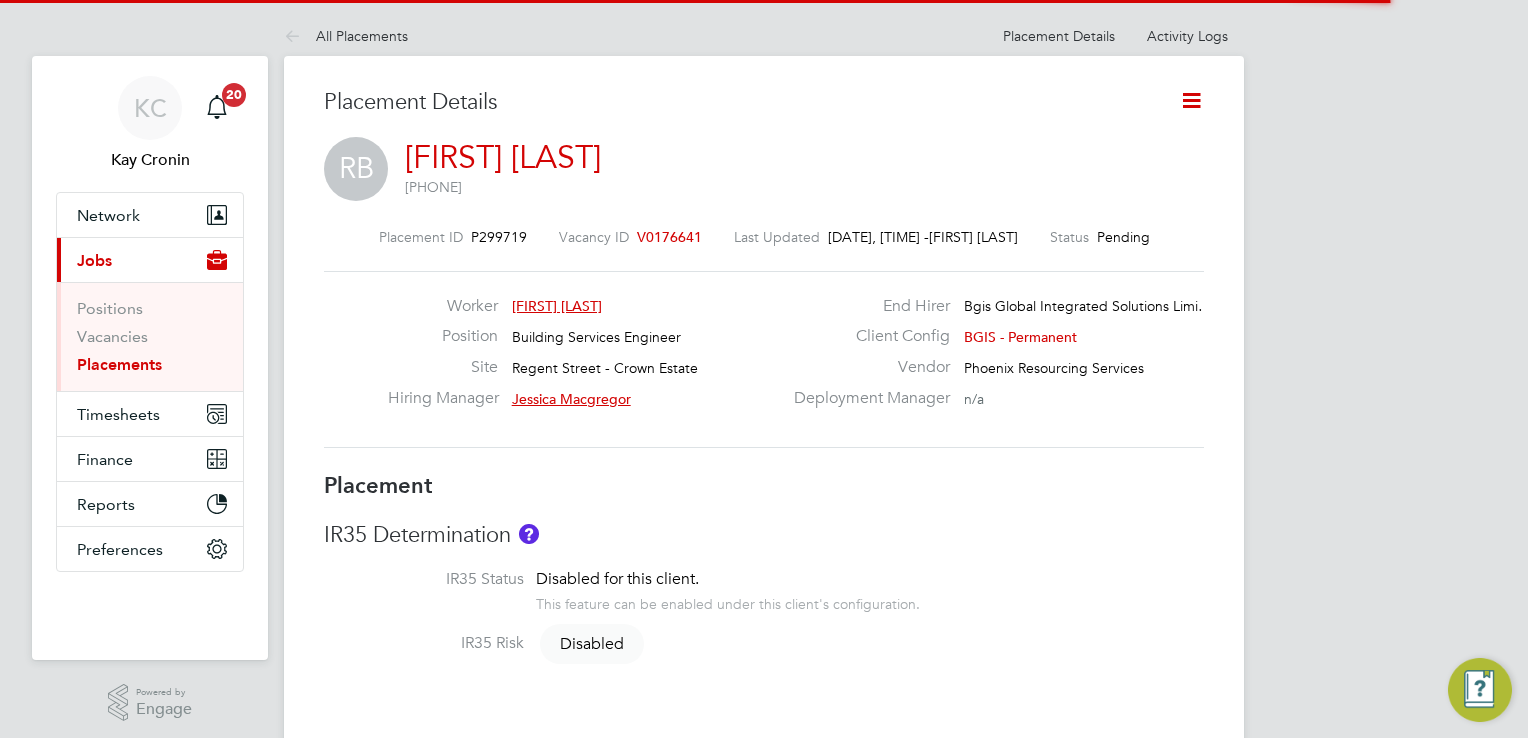 scroll, scrollTop: 0, scrollLeft: 0, axis: both 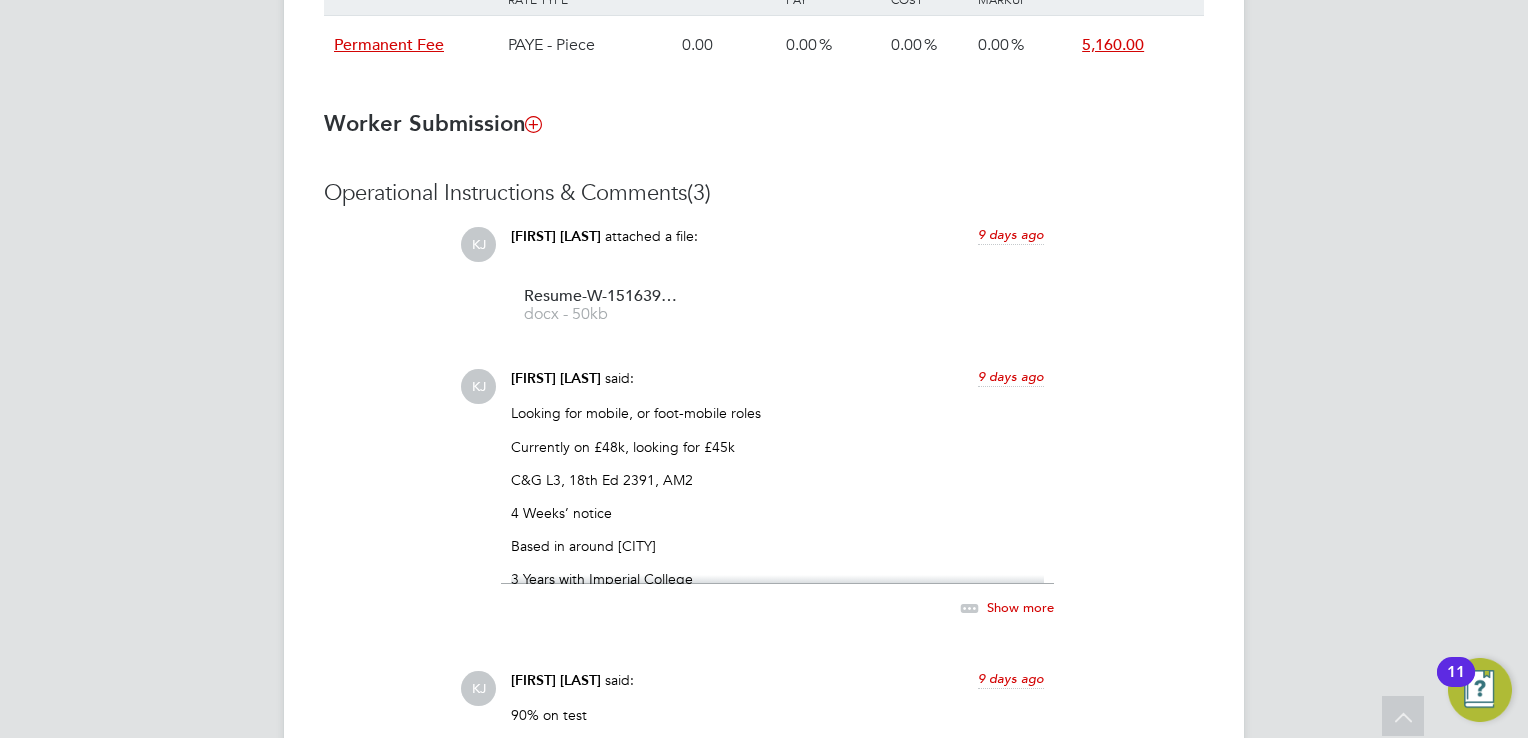 click 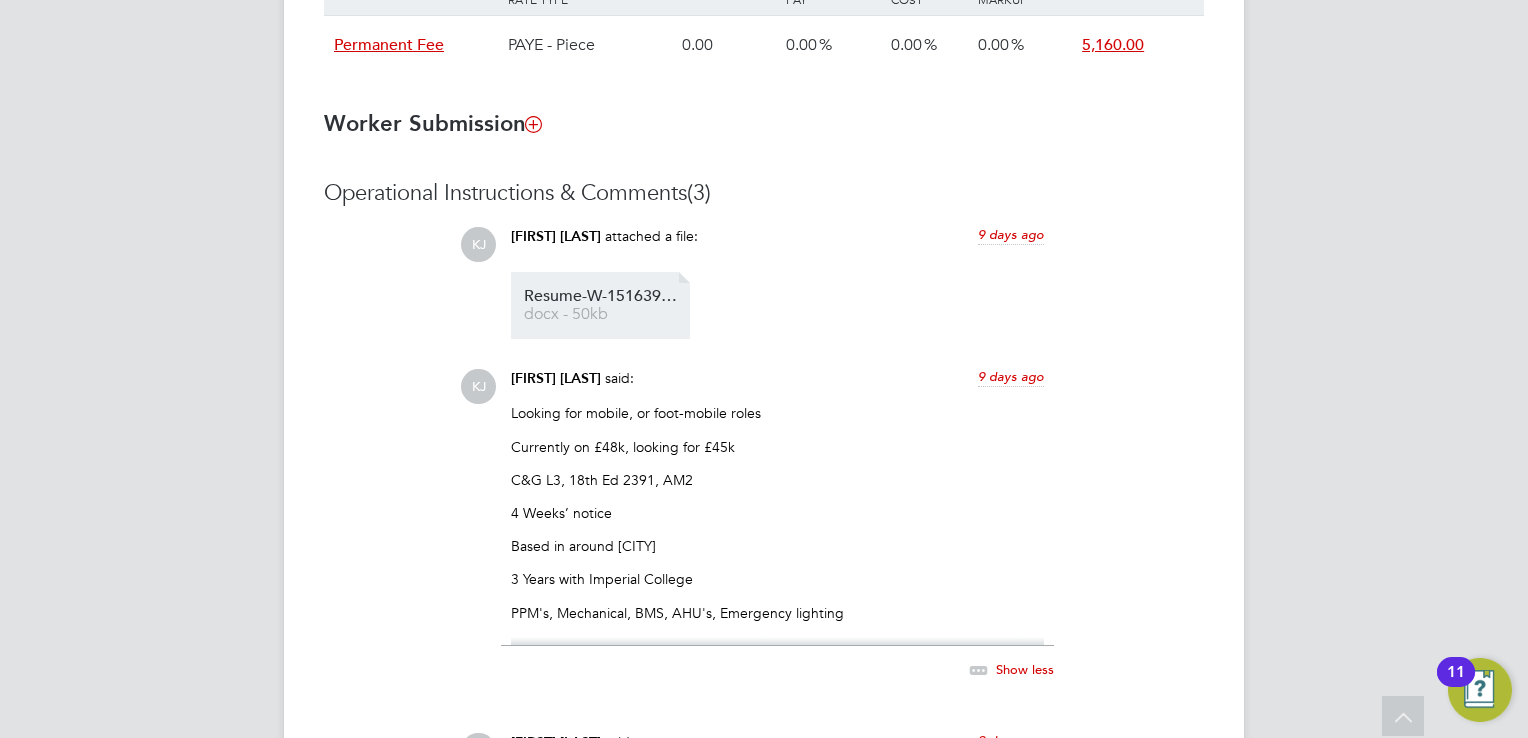 click on "Resume-W-1516397%20RB   docx - 50kb" 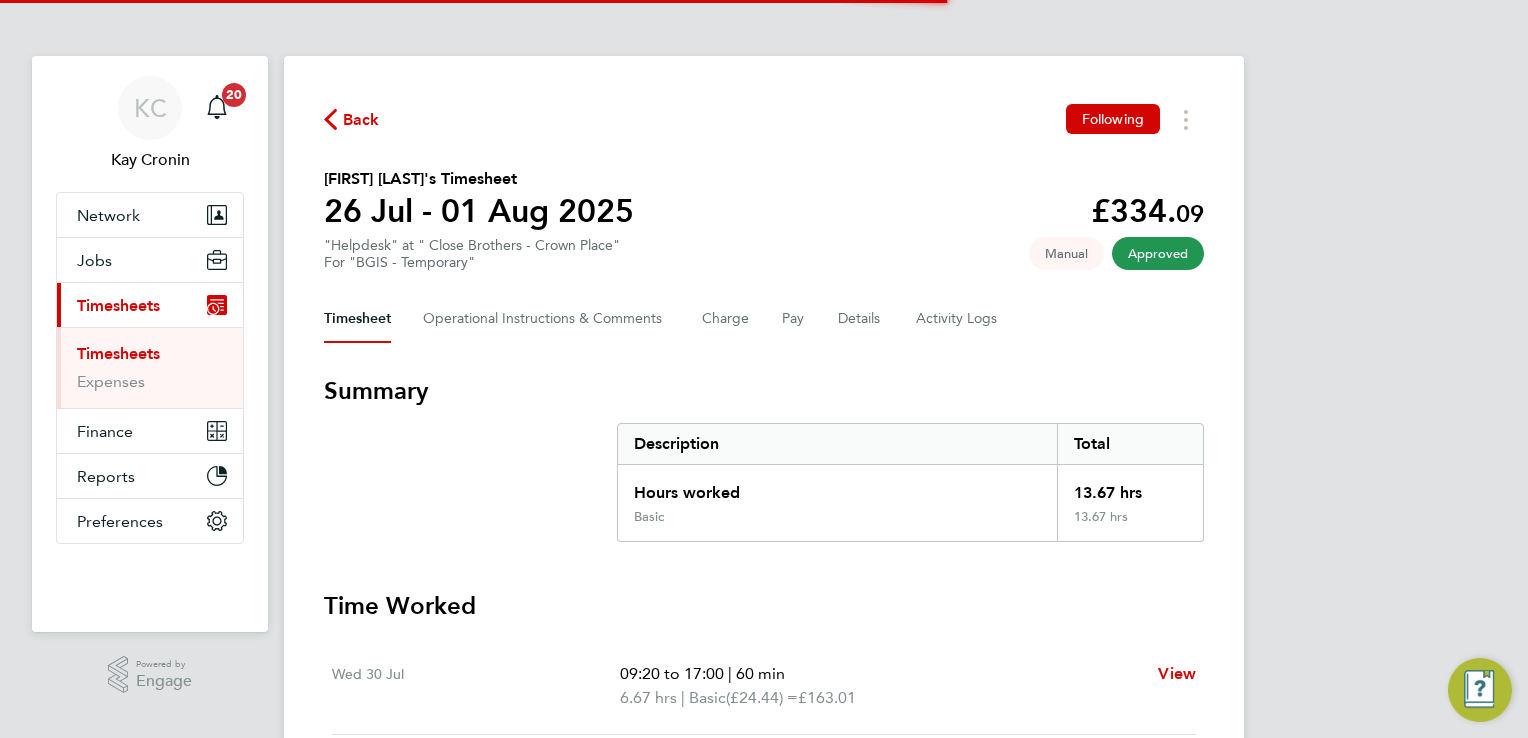 scroll, scrollTop: 0, scrollLeft: 0, axis: both 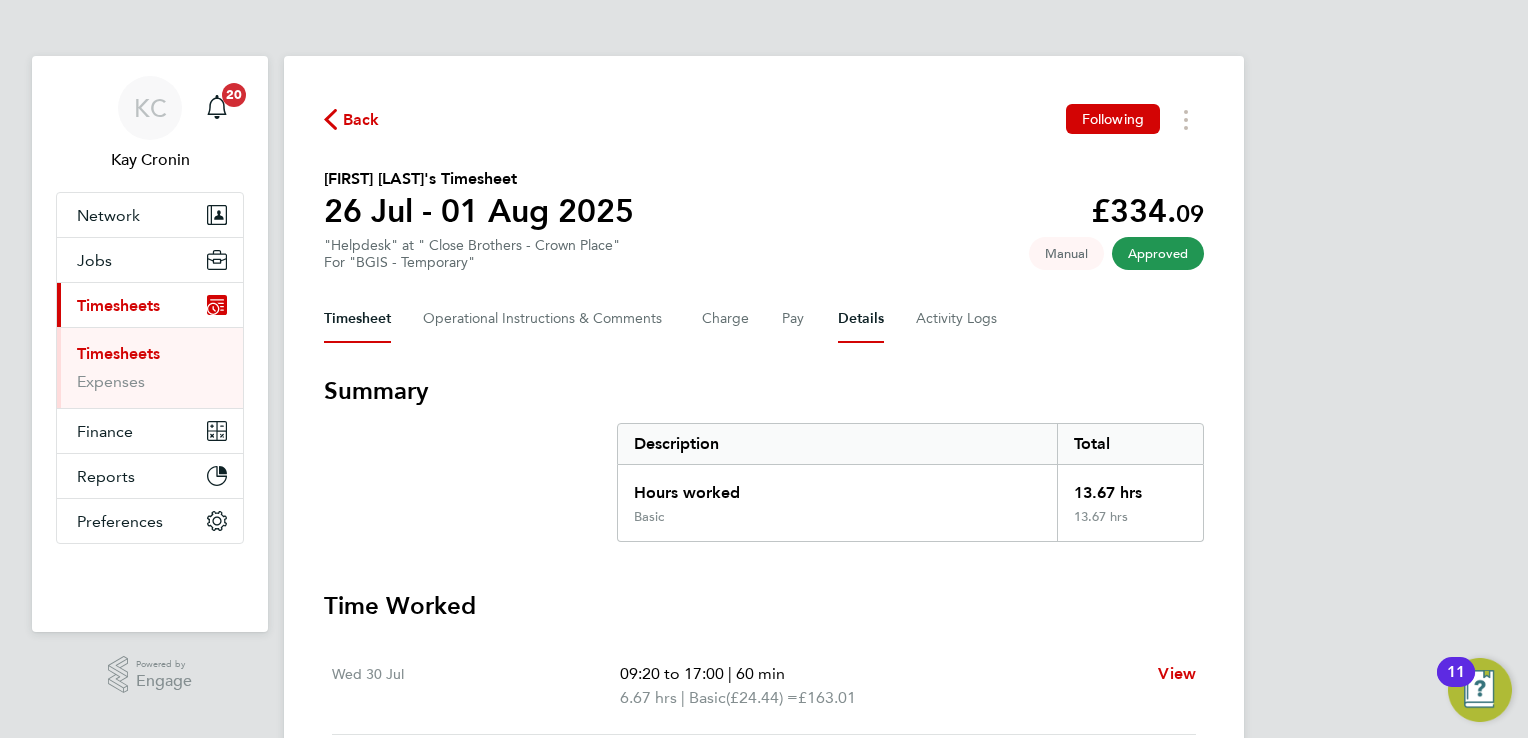 click on "Details" at bounding box center (861, 319) 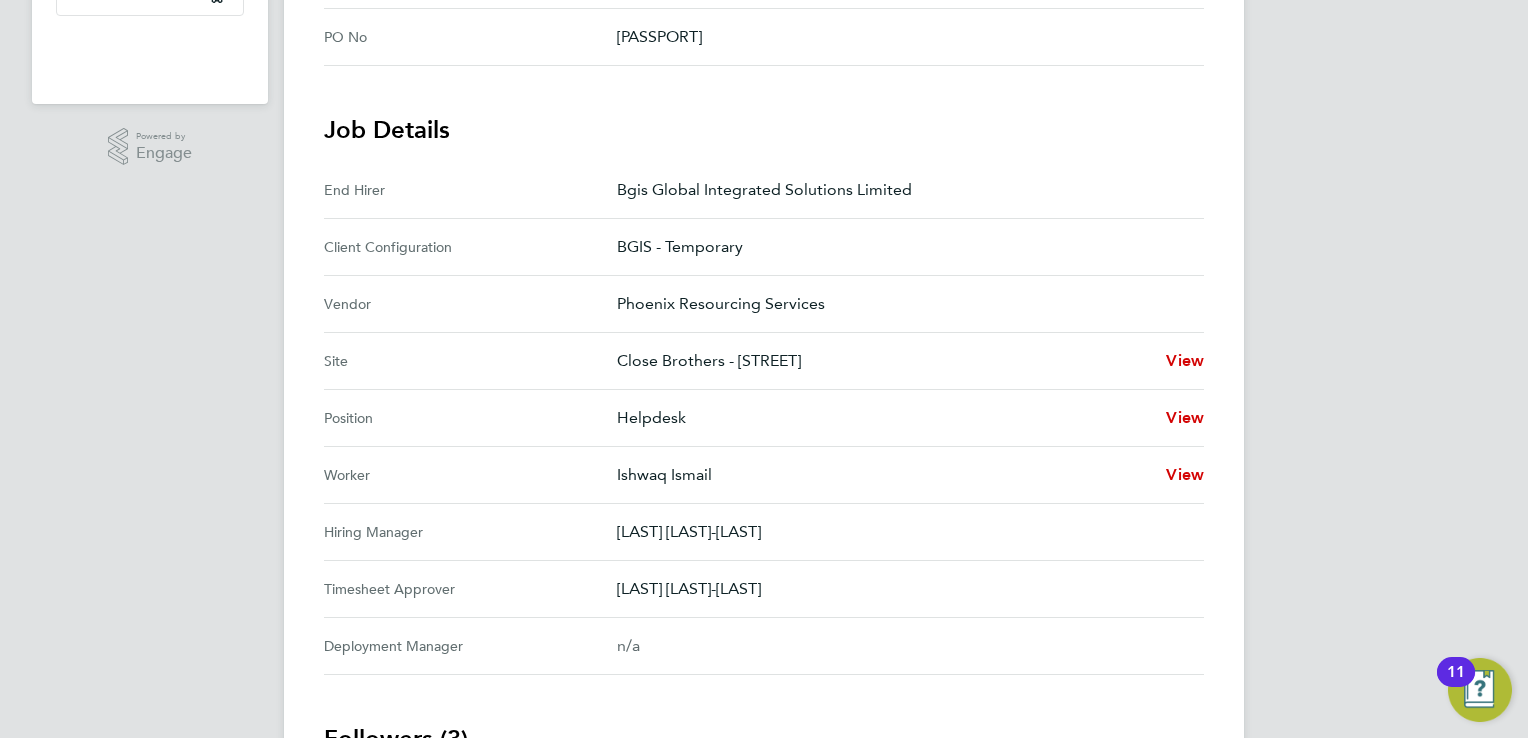 scroll, scrollTop: 535, scrollLeft: 0, axis: vertical 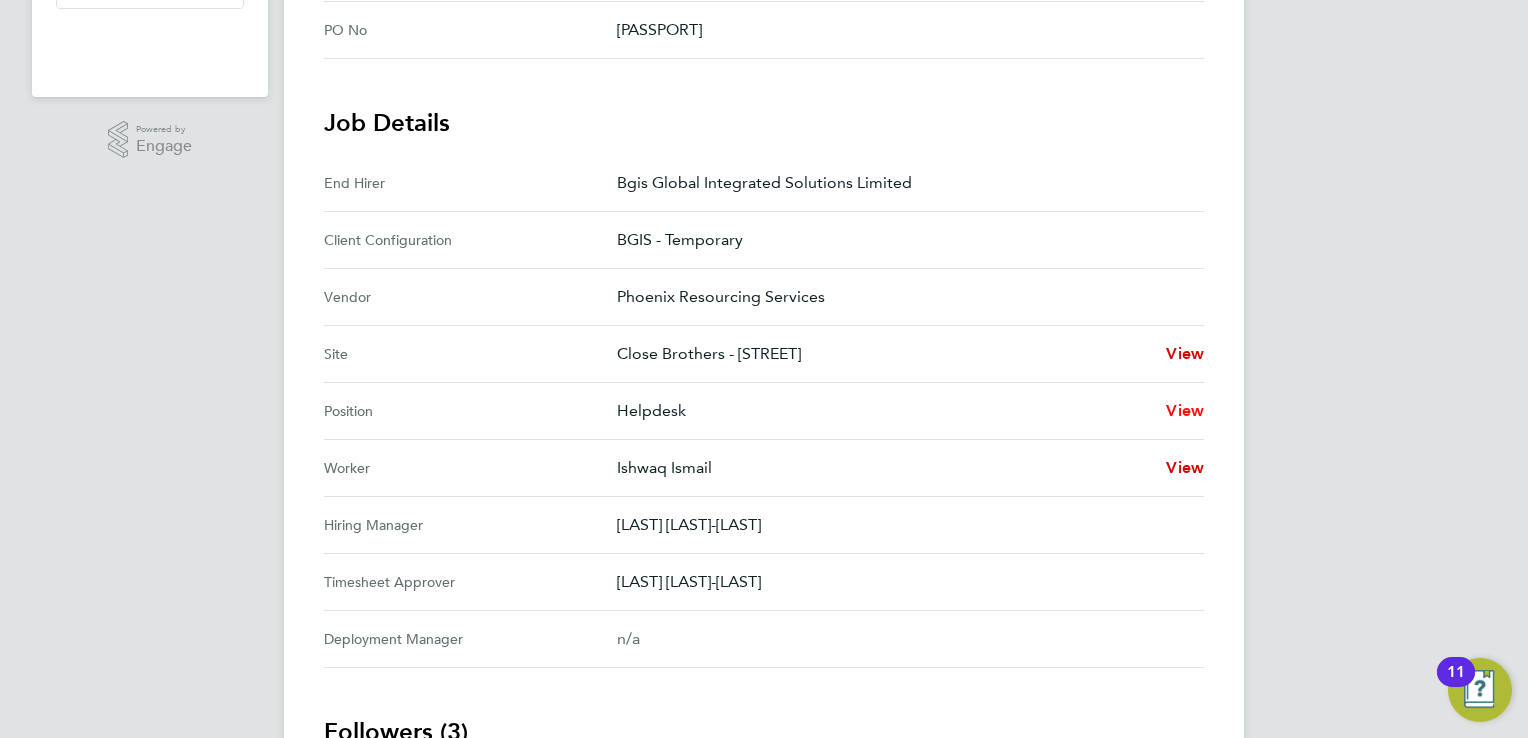 click on "View" at bounding box center [1185, 410] 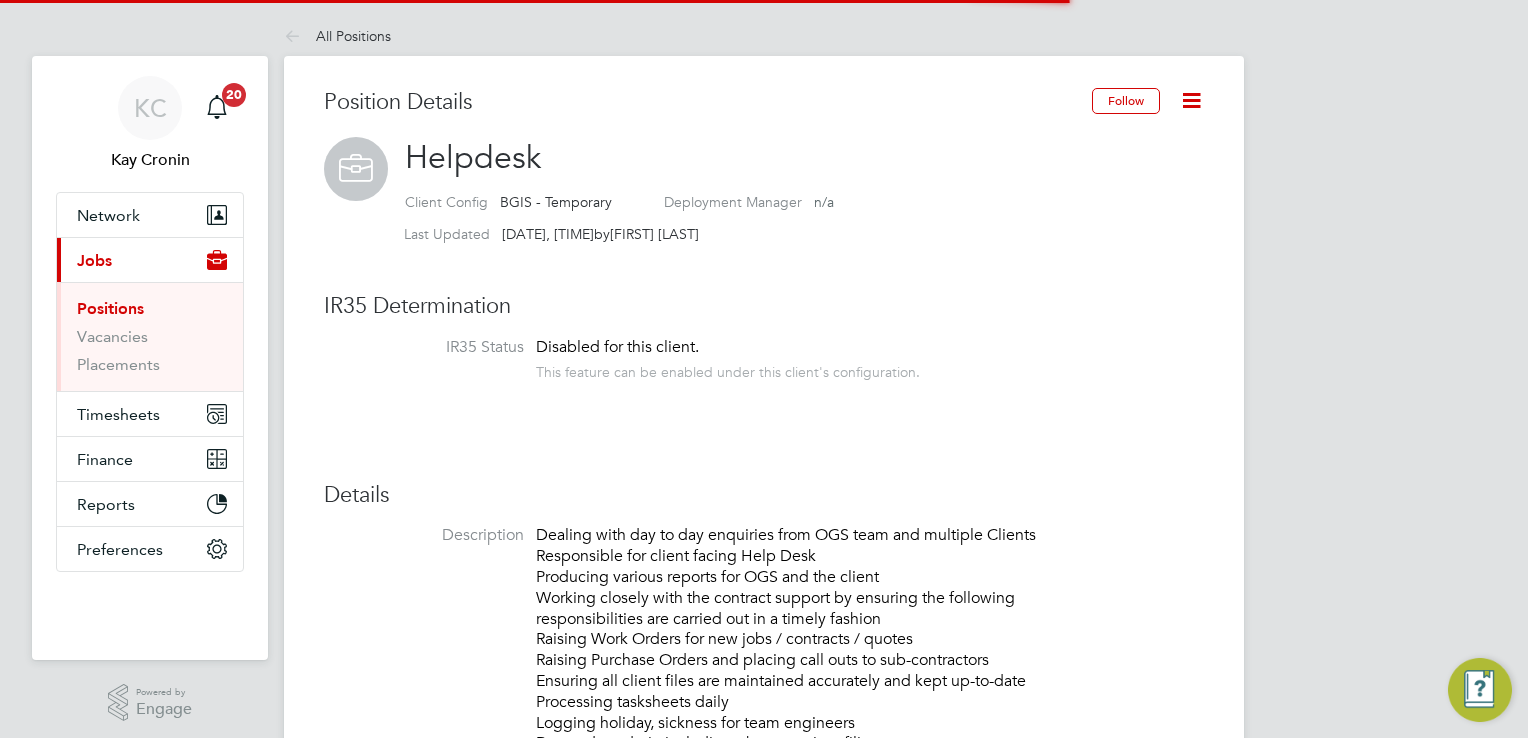 scroll, scrollTop: 0, scrollLeft: 0, axis: both 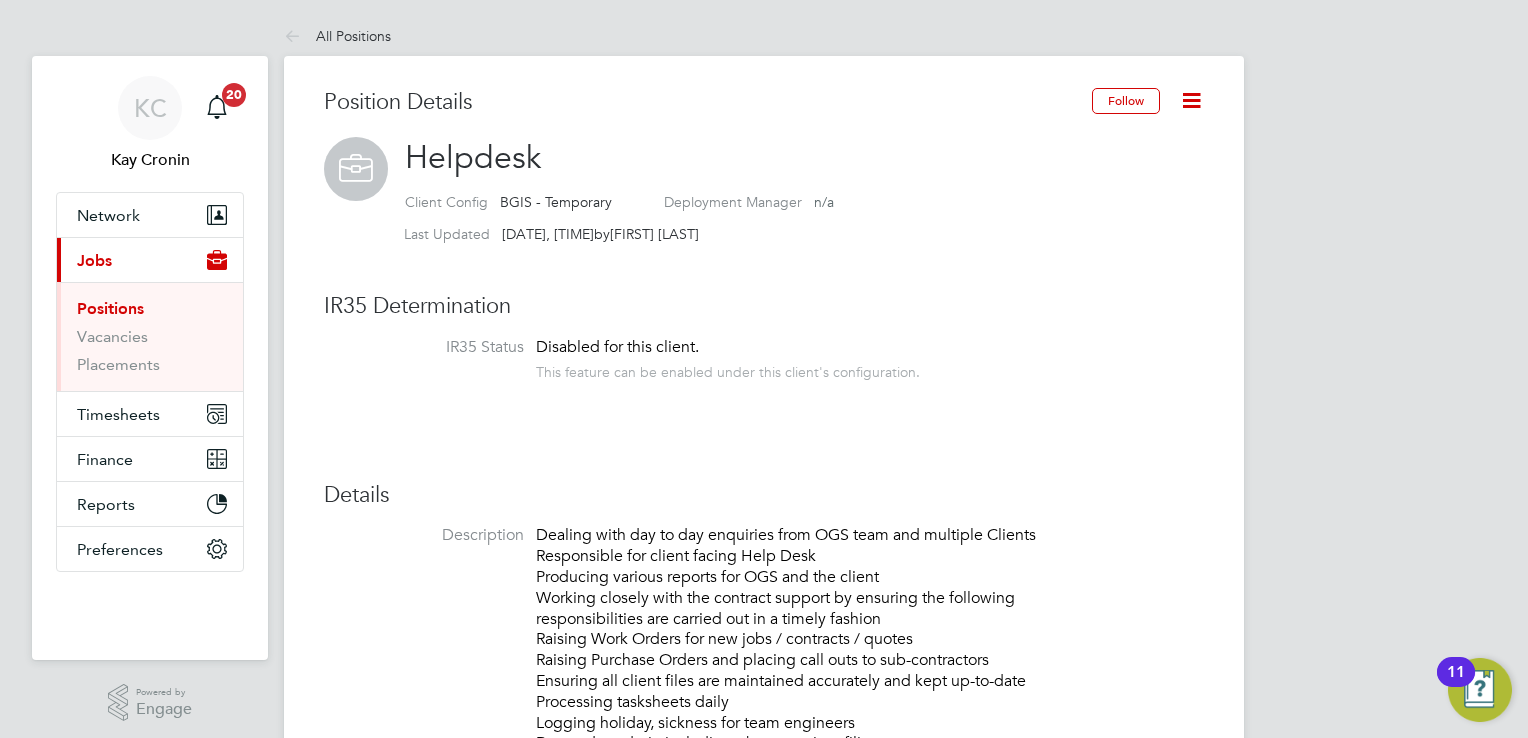 type 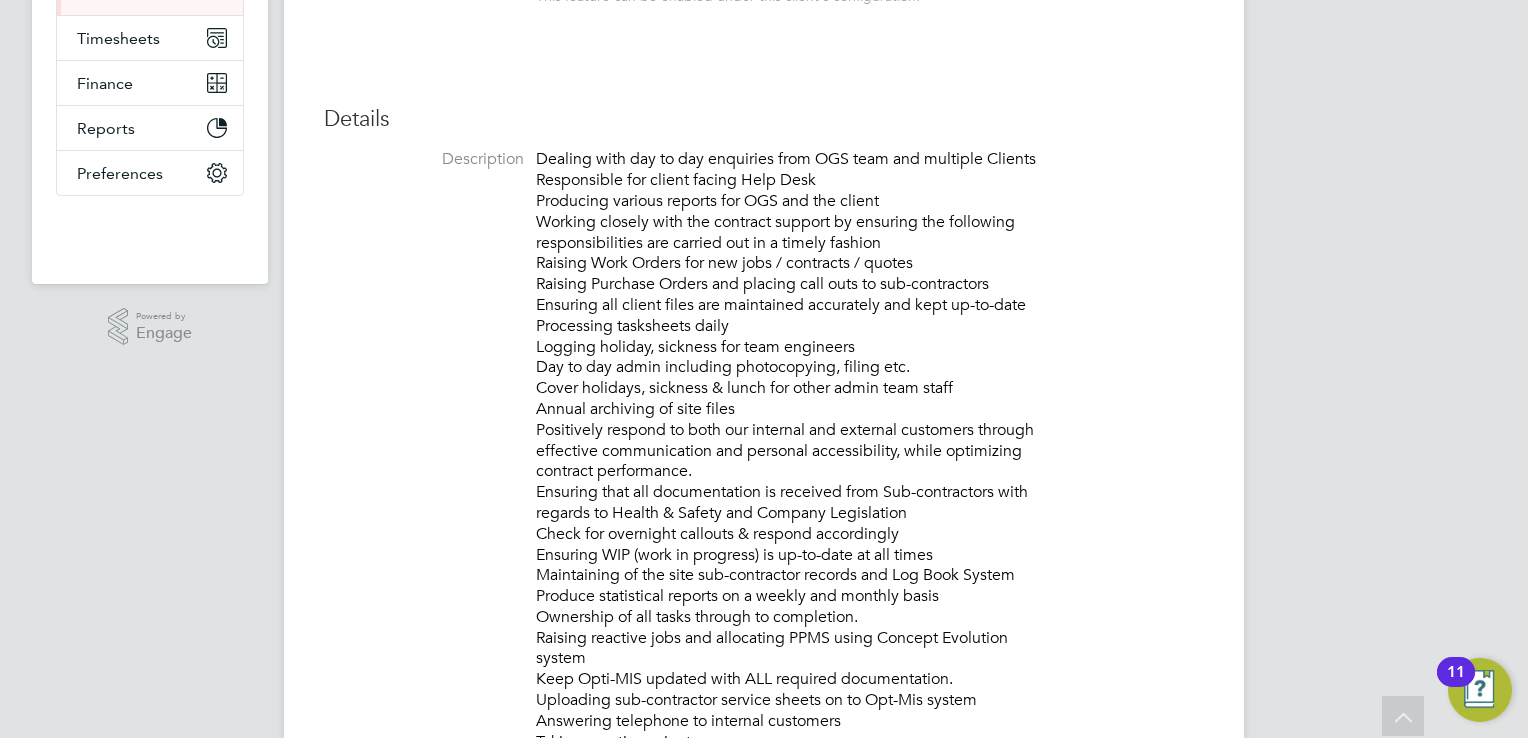 scroll, scrollTop: 428, scrollLeft: 0, axis: vertical 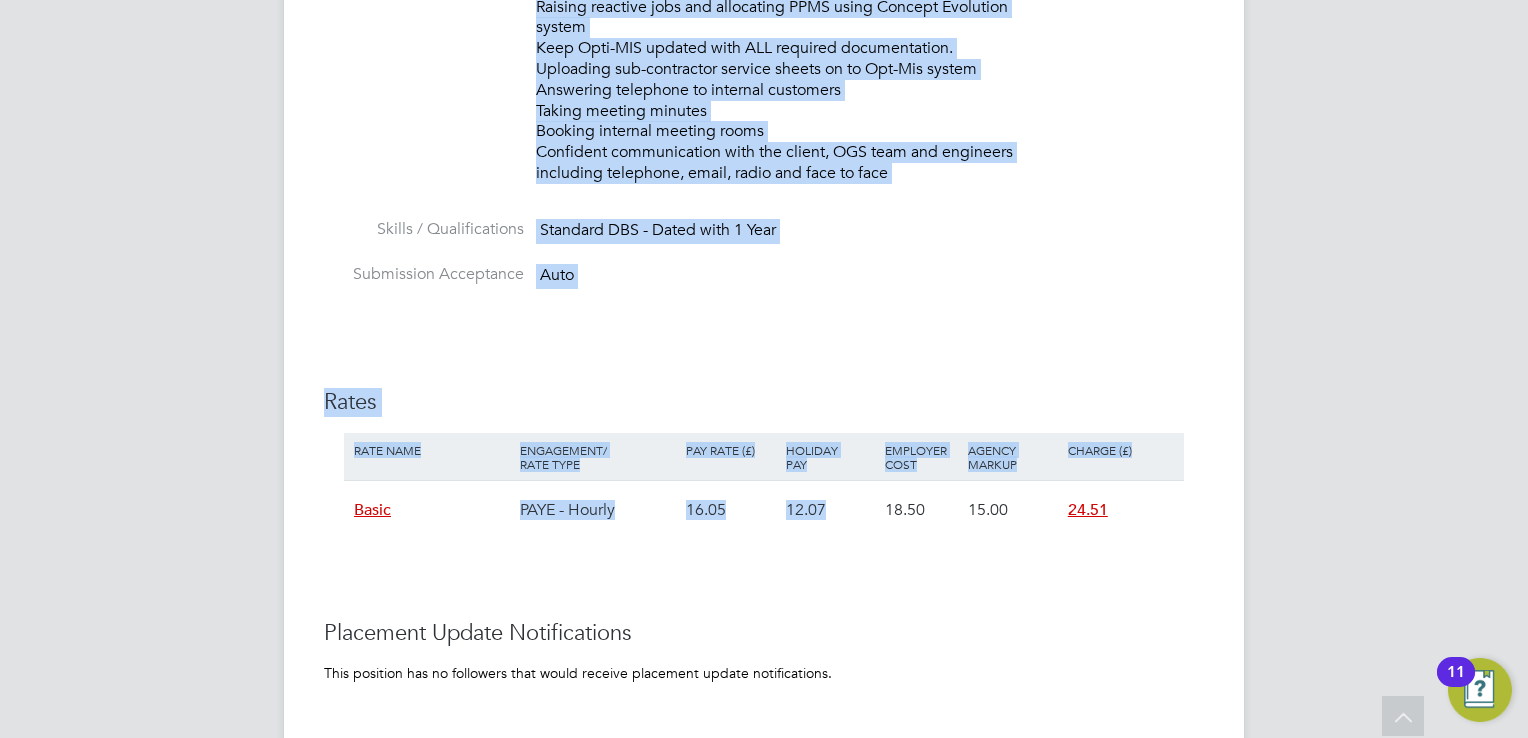 drag, startPoint x: 536, startPoint y: 109, endPoint x: 901, endPoint y: 198, distance: 375.69403 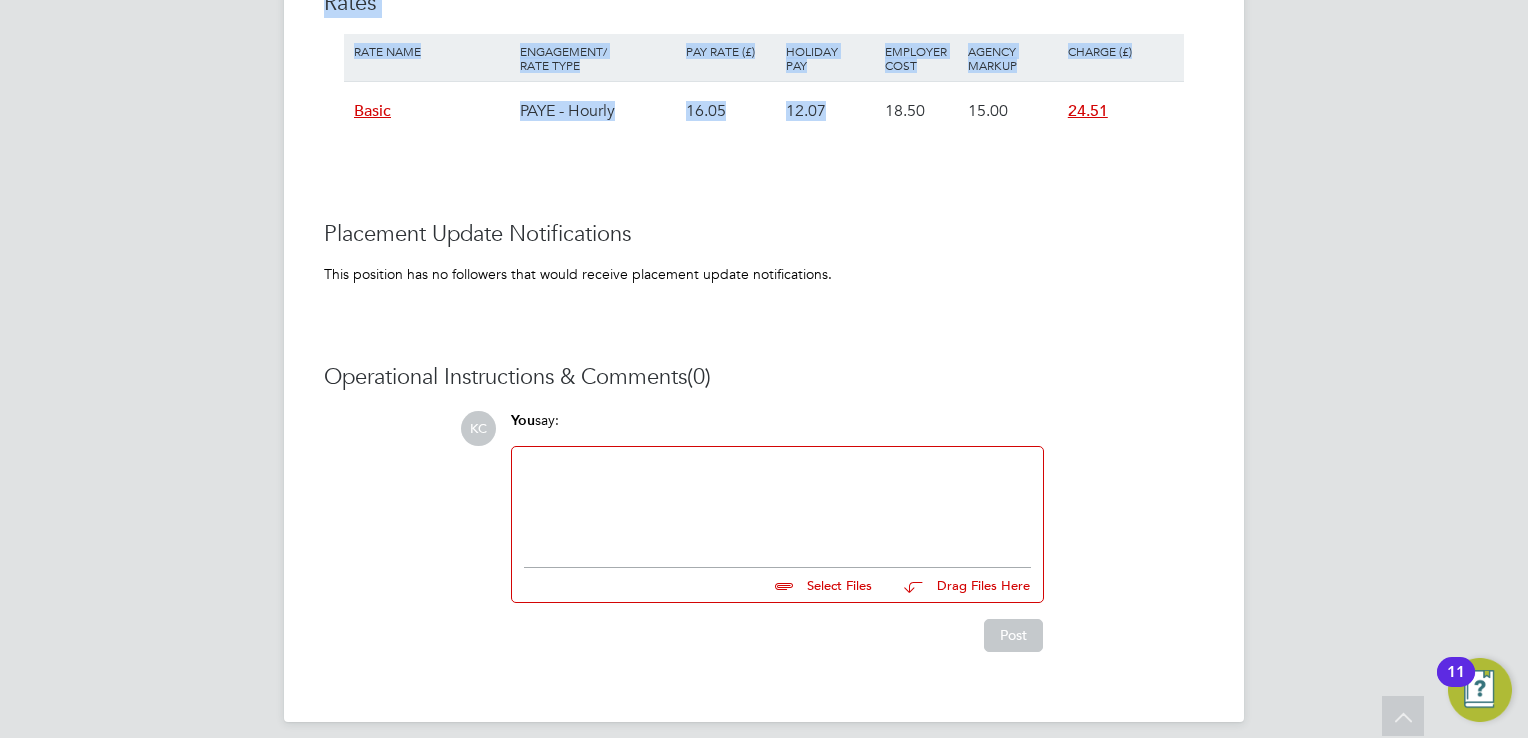 scroll, scrollTop: 1327, scrollLeft: 0, axis: vertical 